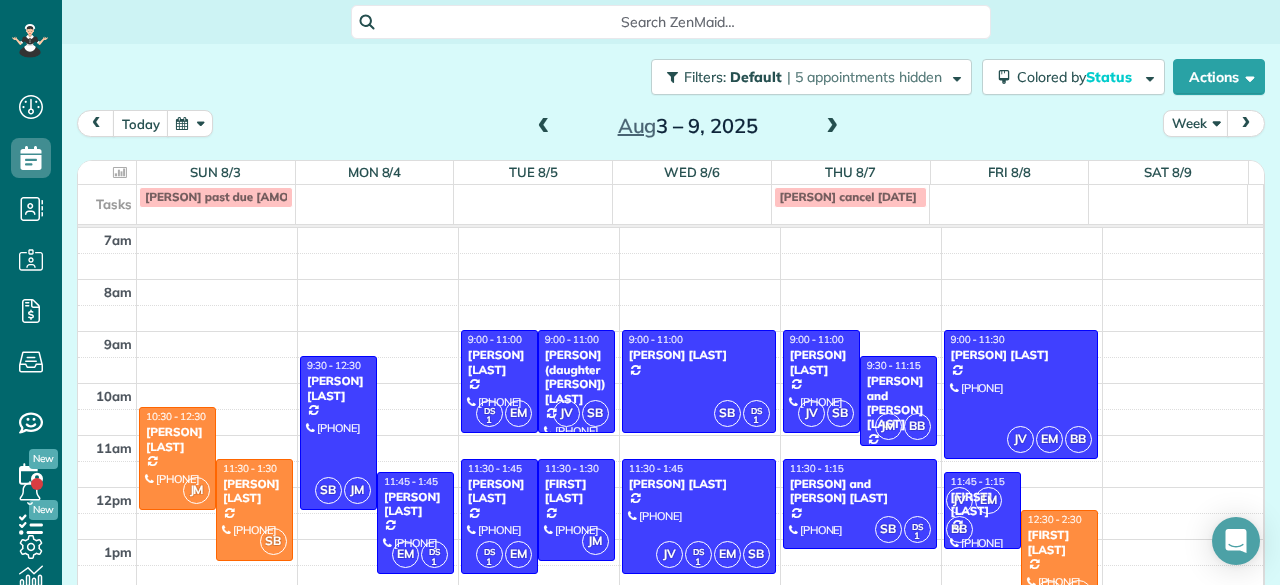 scroll, scrollTop: 0, scrollLeft: 0, axis: both 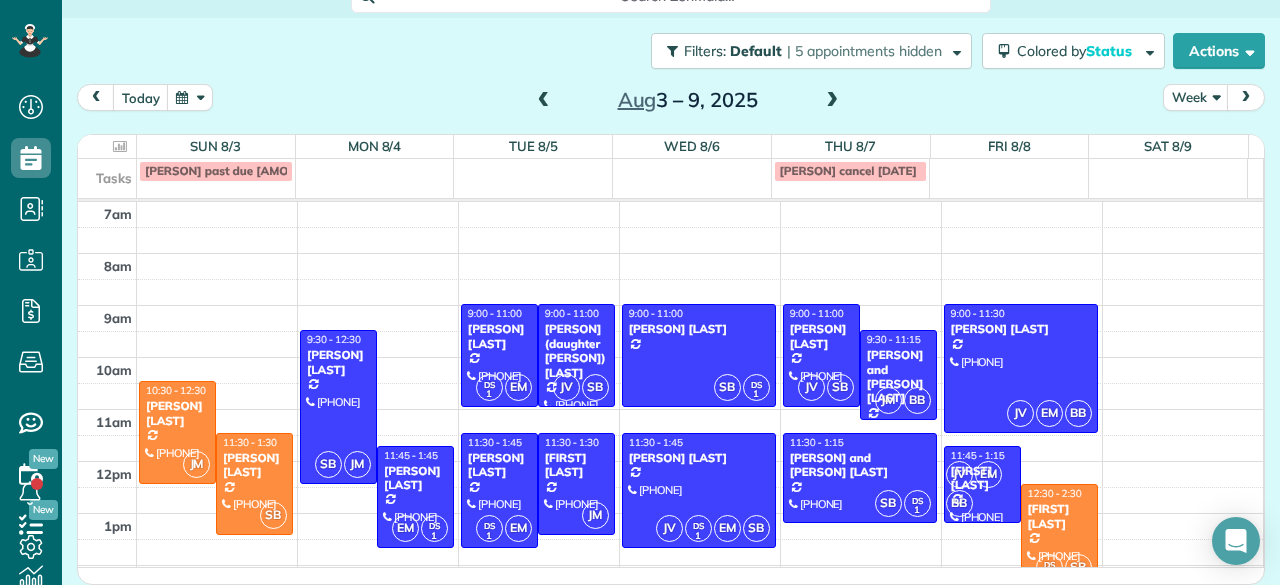 click at bounding box center (832, 101) 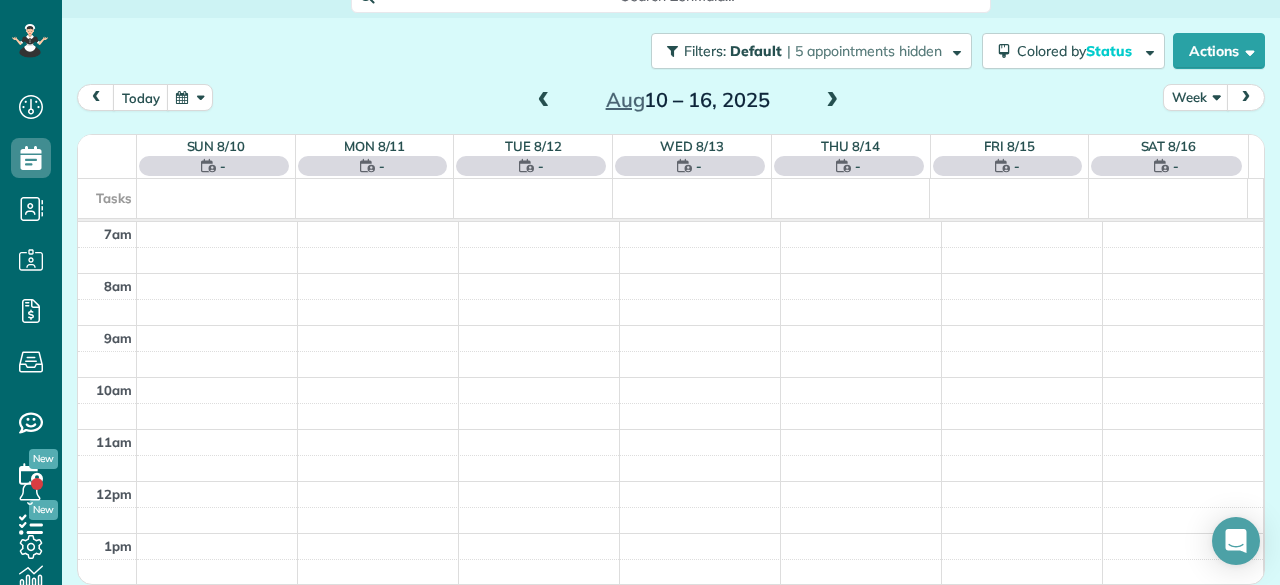 scroll, scrollTop: 0, scrollLeft: 0, axis: both 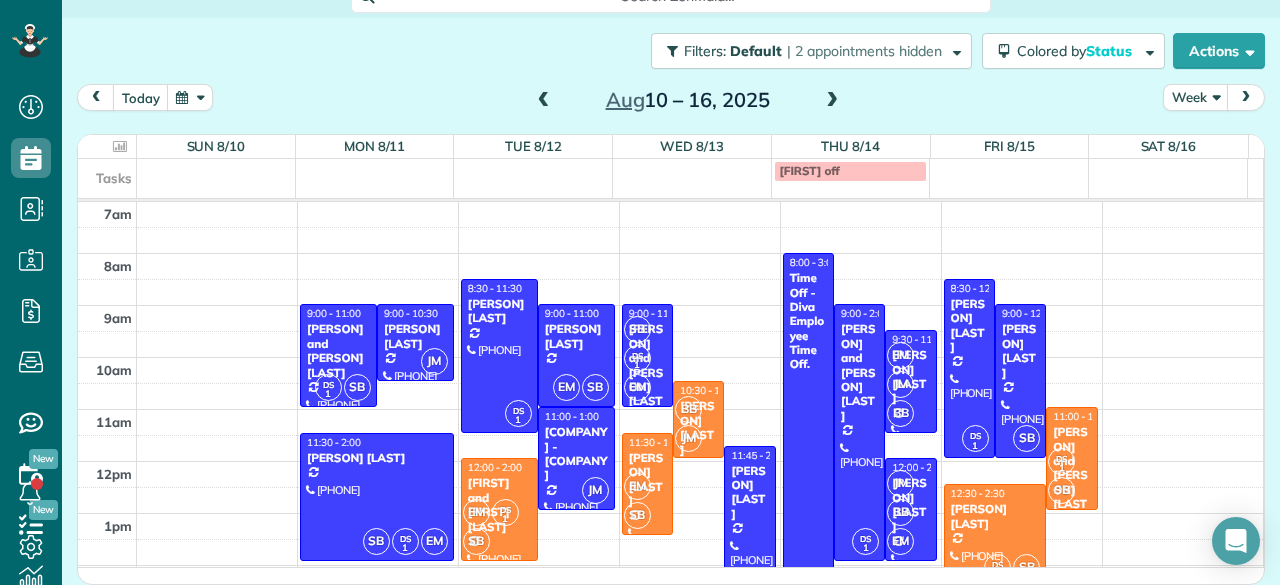click at bounding box center [832, 101] 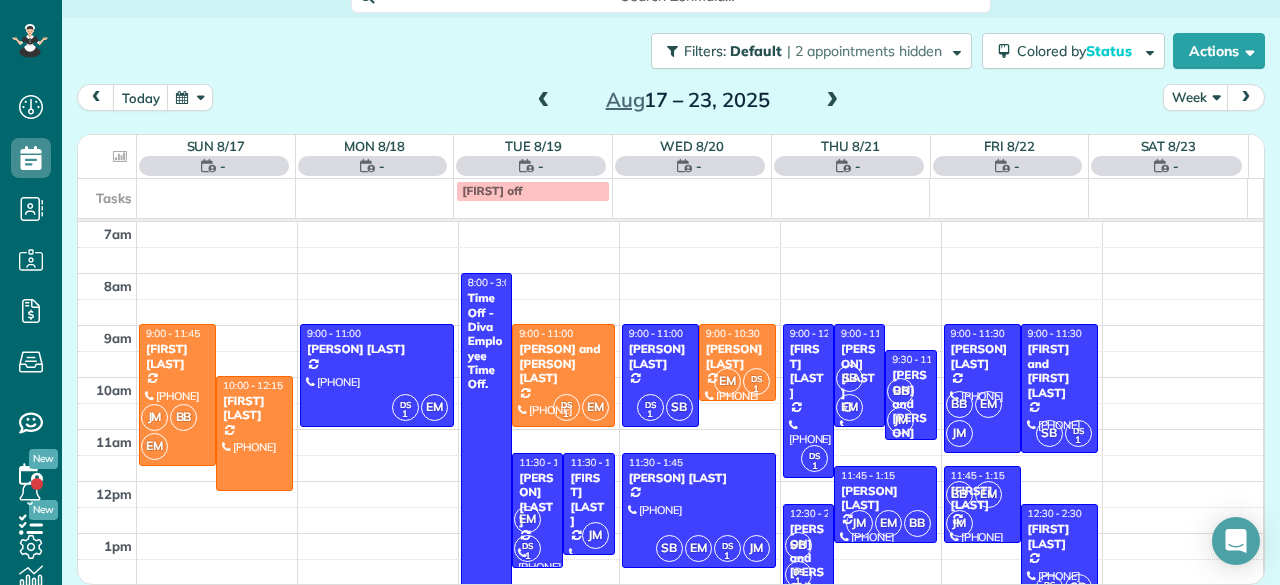 scroll, scrollTop: 0, scrollLeft: 0, axis: both 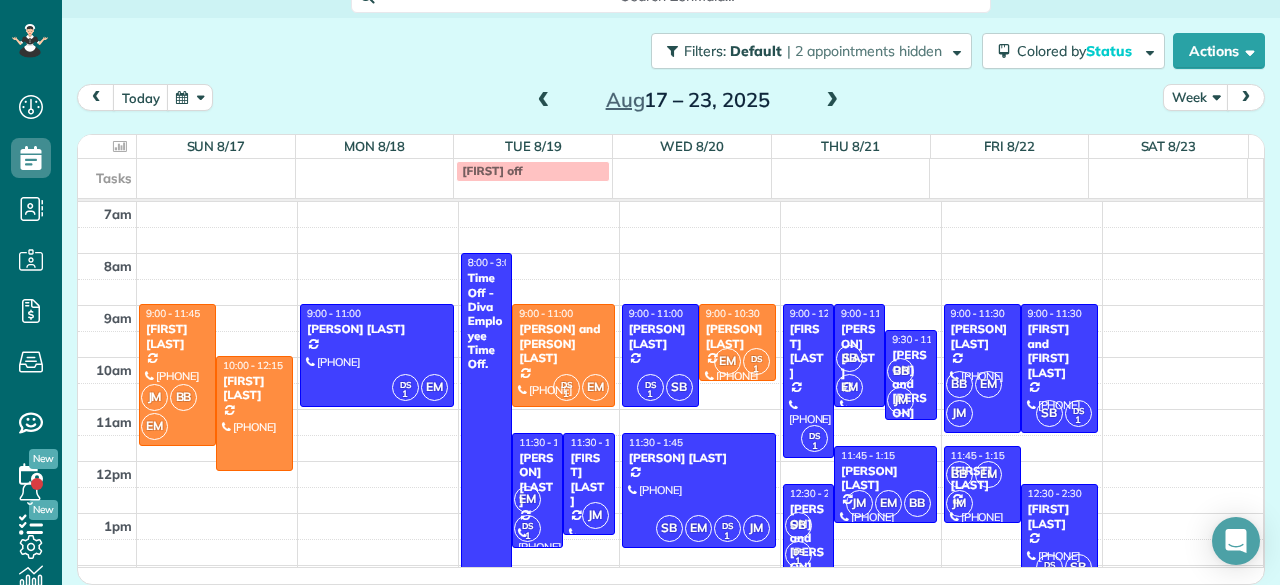 click at bounding box center (832, 101) 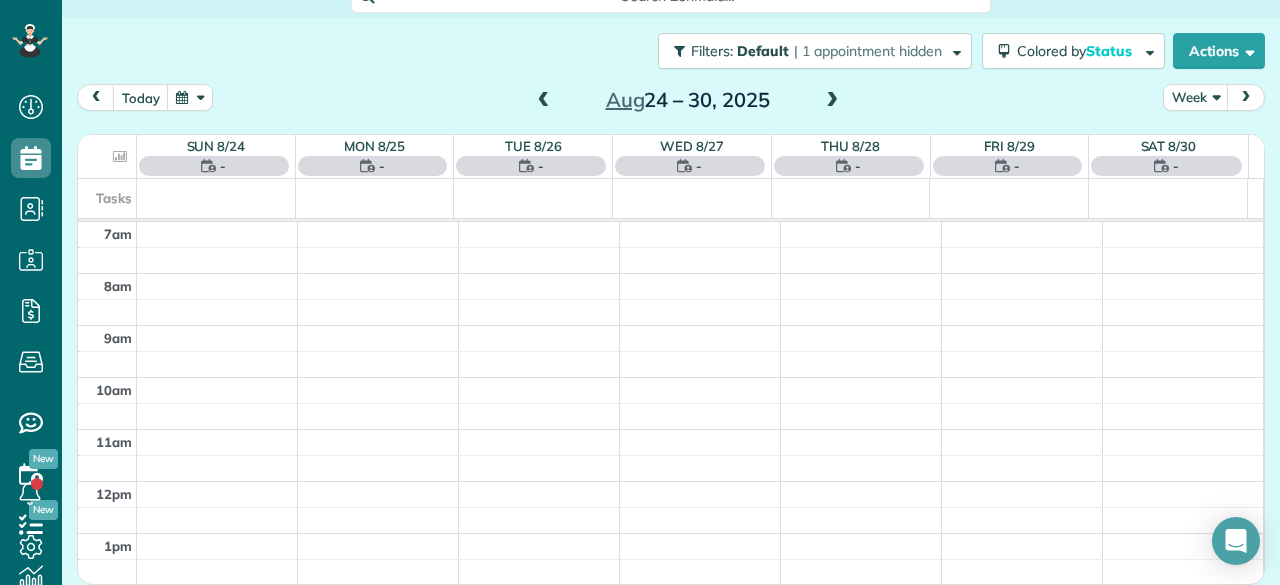scroll, scrollTop: 0, scrollLeft: 0, axis: both 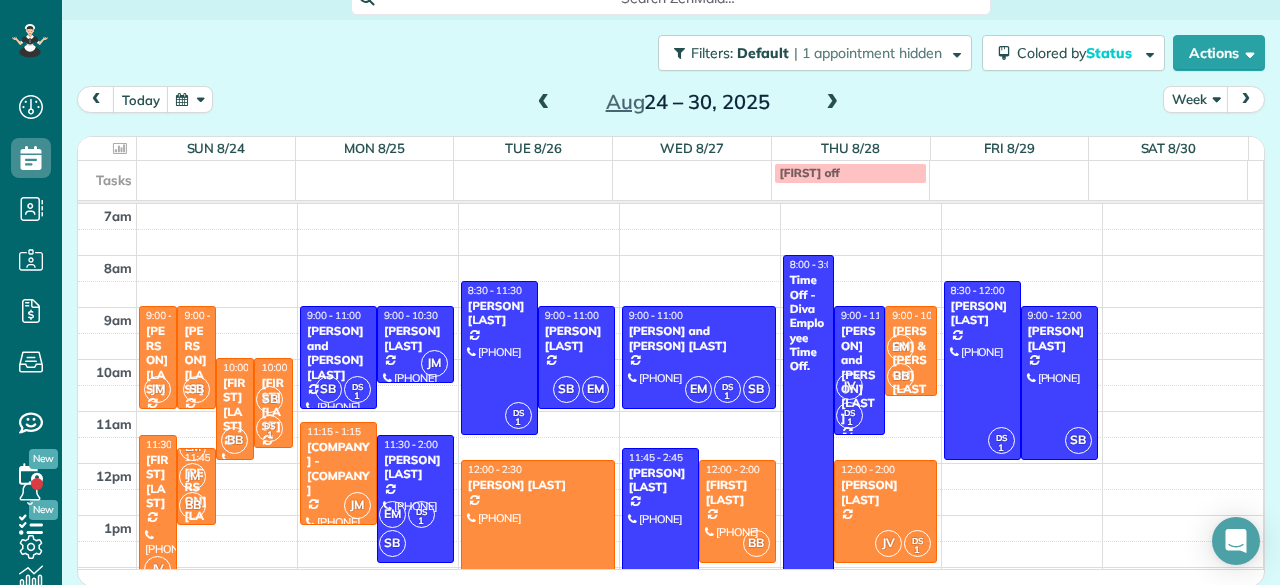 drag, startPoint x: 324, startPoint y: 490, endPoint x: 227, endPoint y: 71, distance: 430.0814 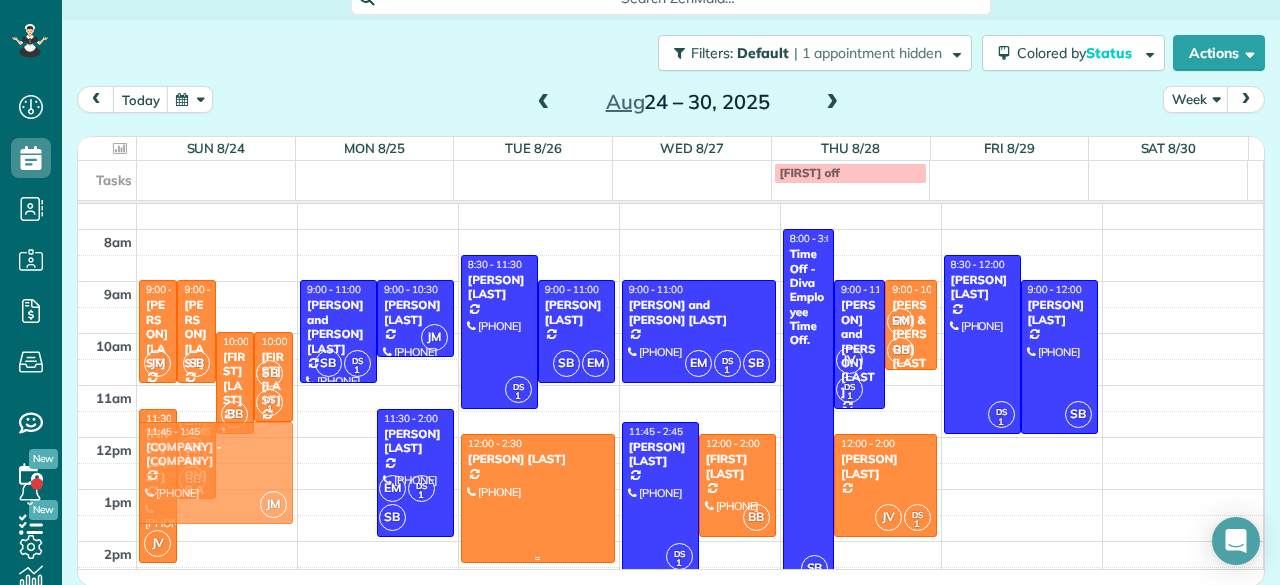 drag, startPoint x: 554, startPoint y: 527, endPoint x: 496, endPoint y: 547, distance: 61.351448 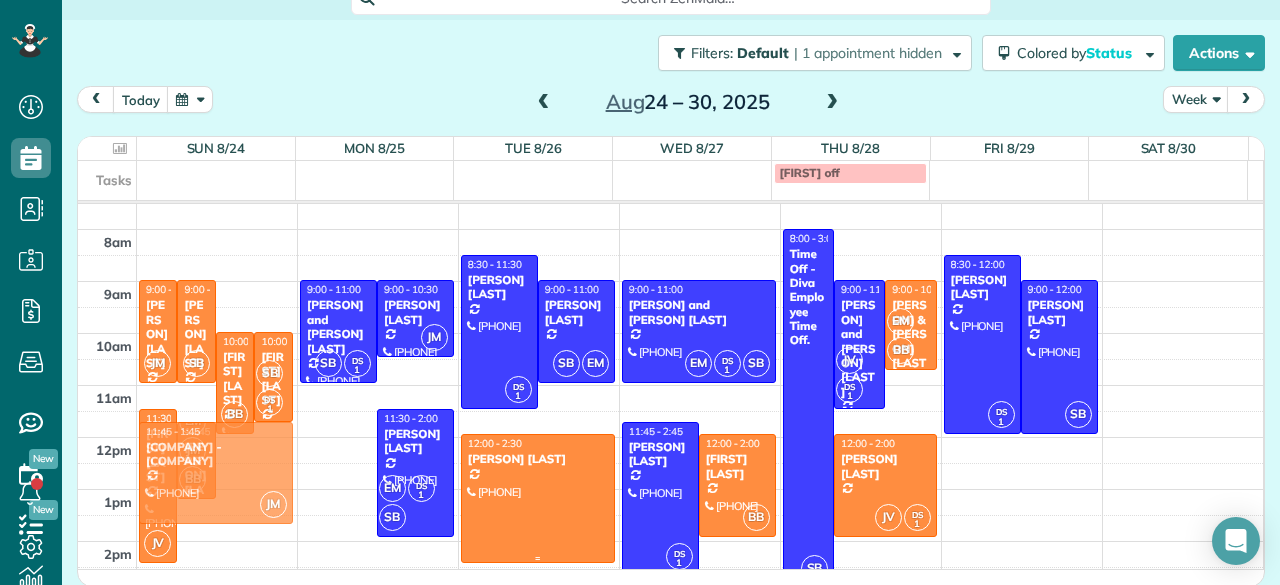 scroll, scrollTop: 30, scrollLeft: 0, axis: vertical 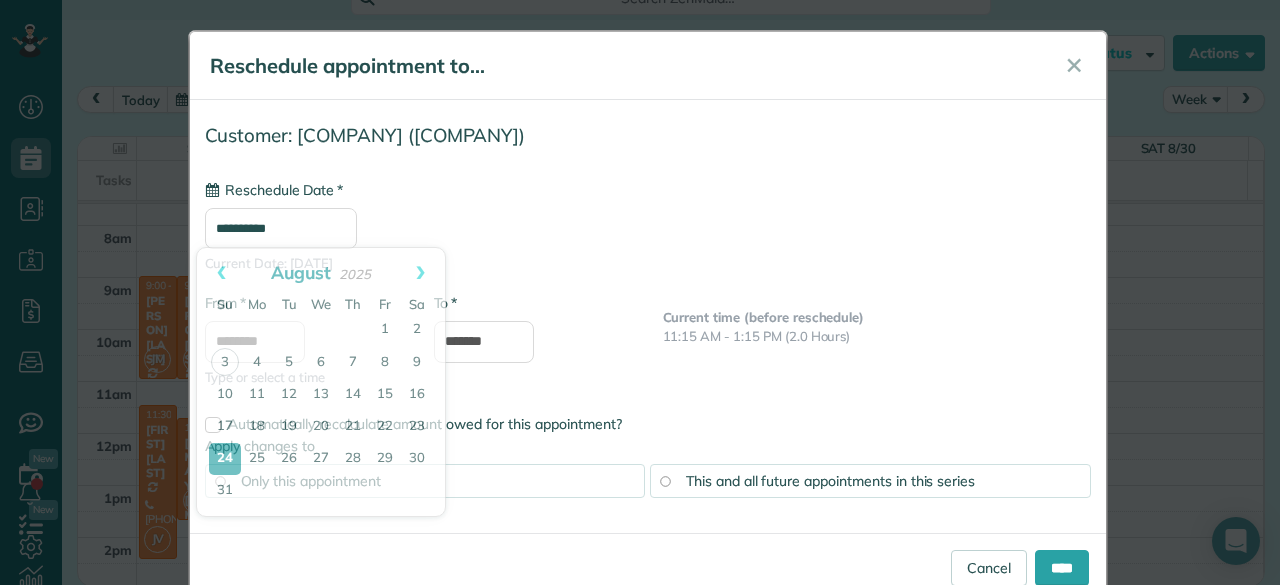 click on "**********" at bounding box center (281, 228) 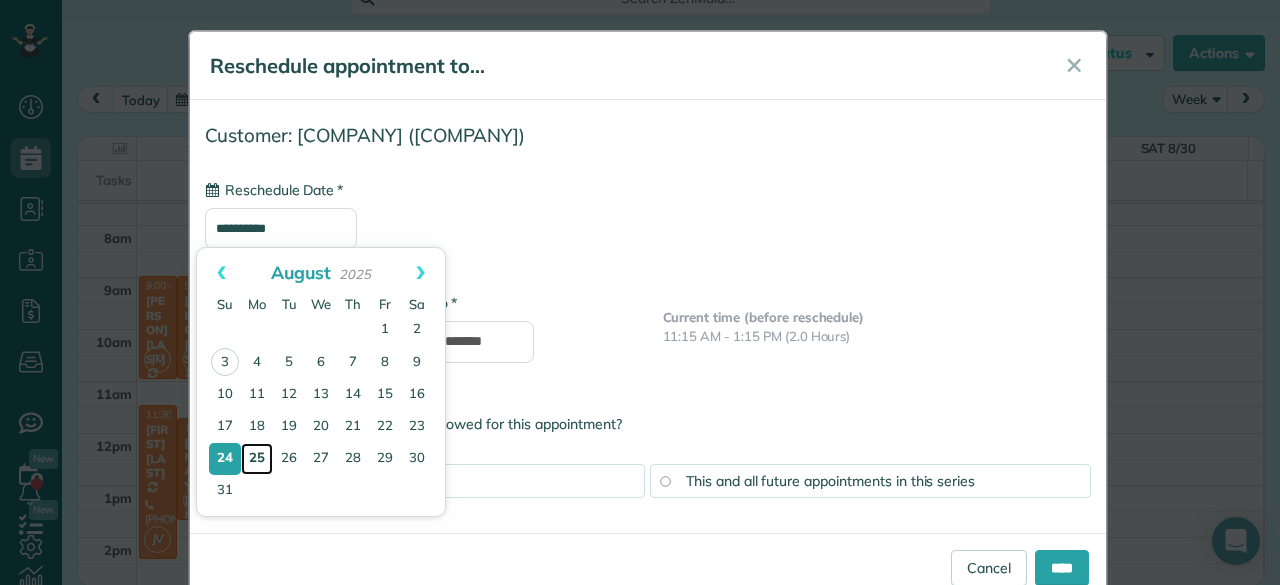 click on "25" at bounding box center [257, 459] 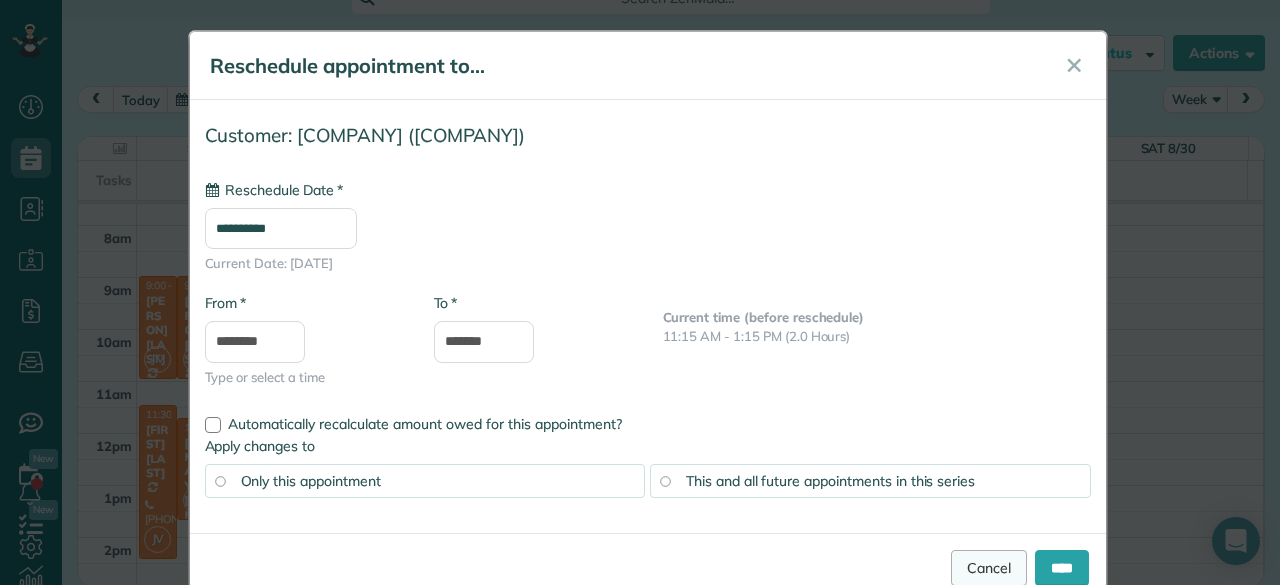 click on "Cancel" at bounding box center [989, 568] 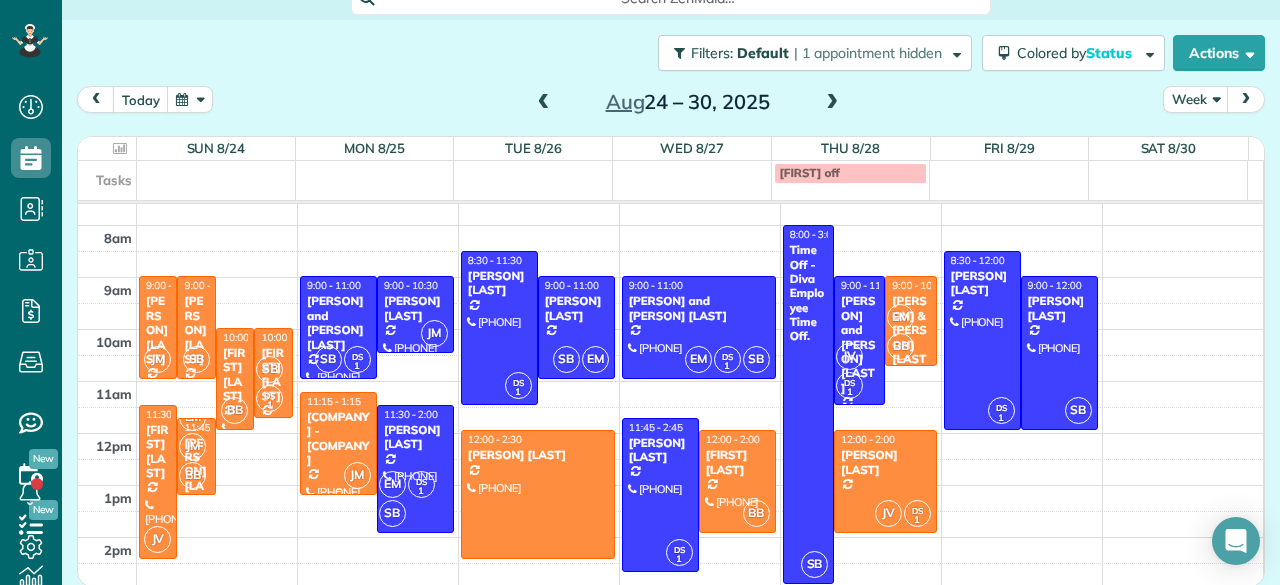 click on "[COMPANY] - [COMPANY]" at bounding box center [338, 439] 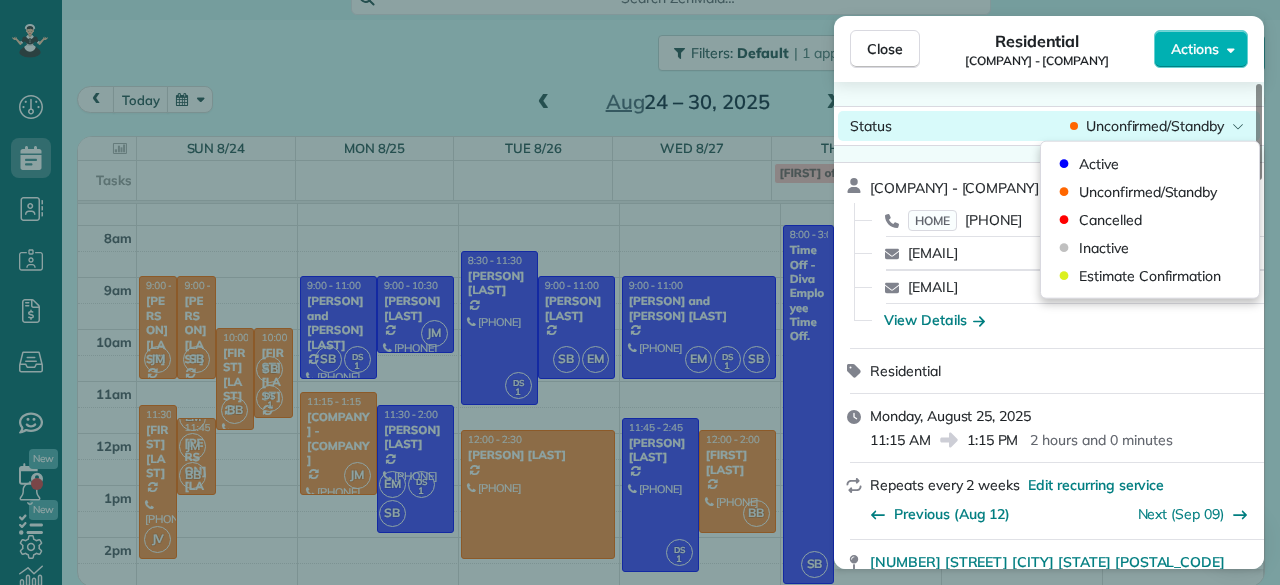 click on "Unconfirmed/Standby" at bounding box center [1155, 126] 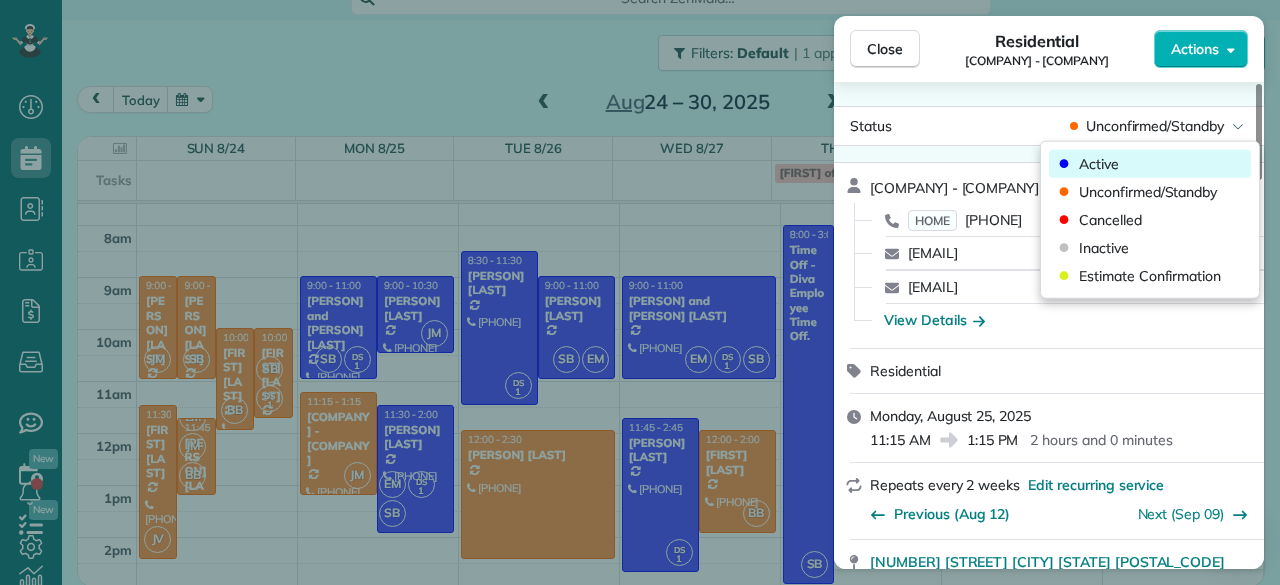click on "Active" at bounding box center (1099, 164) 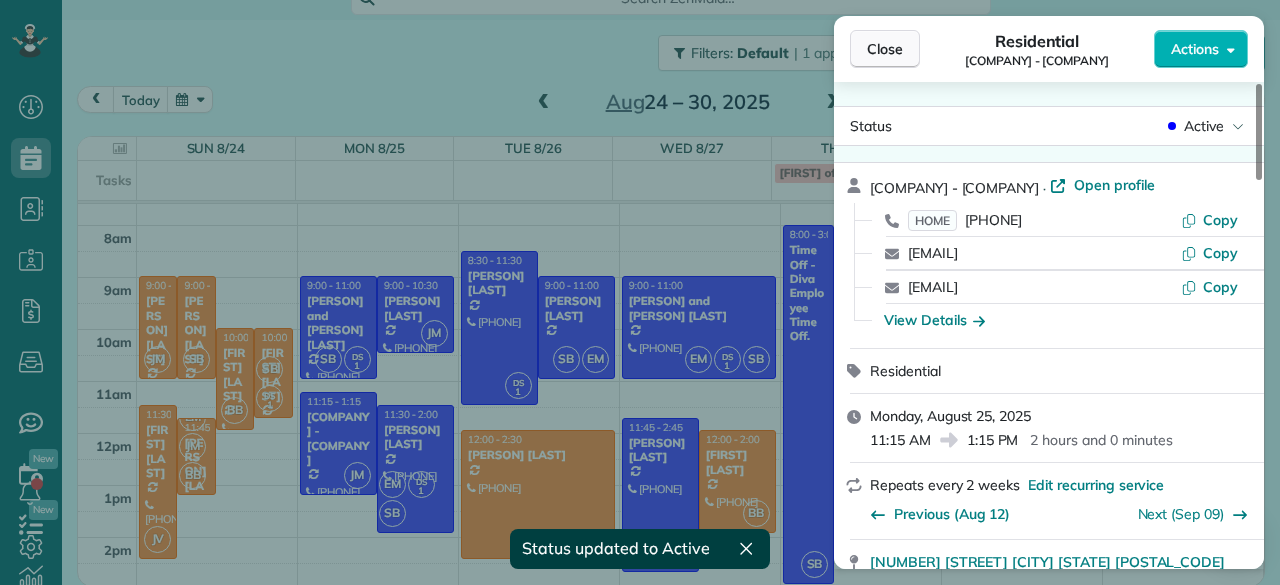 click on "Close" at bounding box center (885, 49) 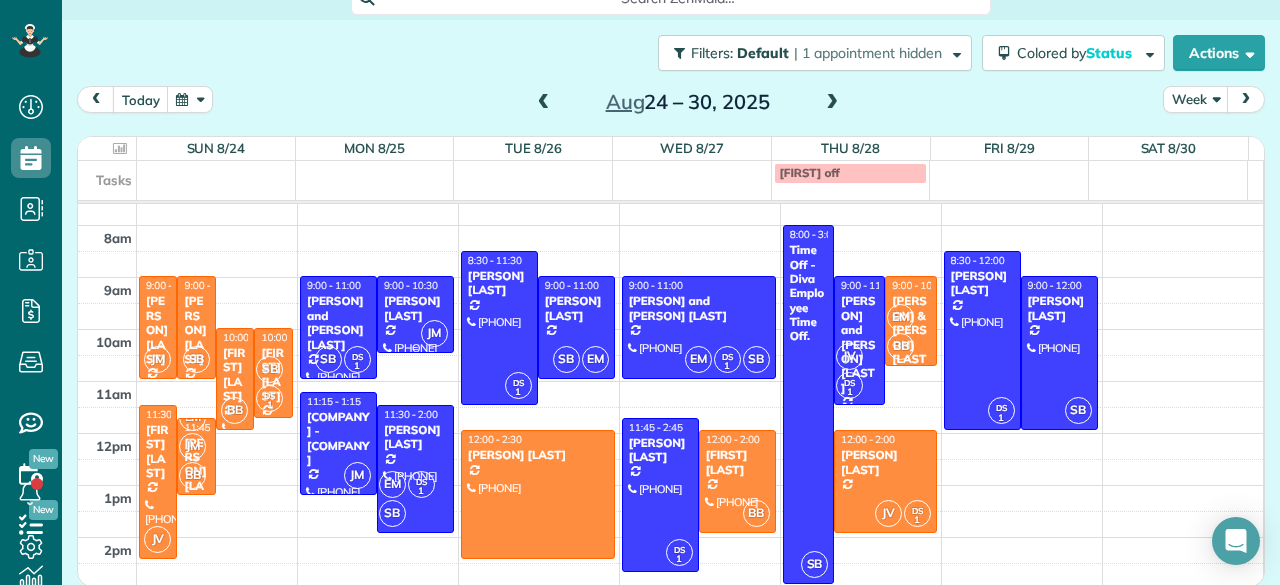 click on "[PERSON] [LAST]" at bounding box center [415, 308] 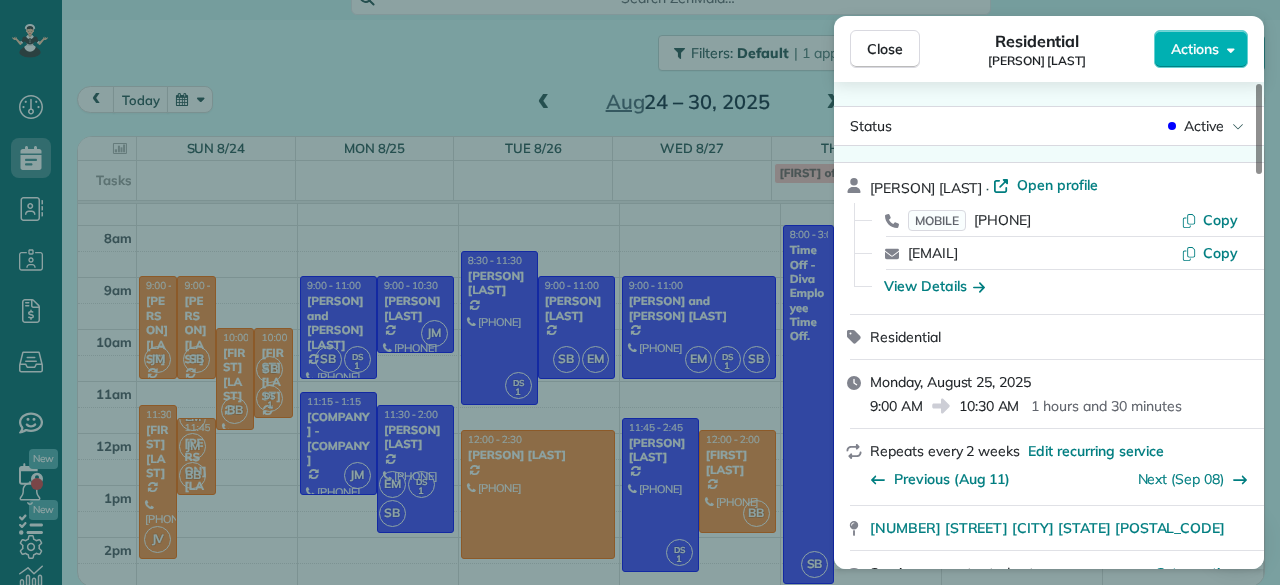 scroll, scrollTop: 256, scrollLeft: 0, axis: vertical 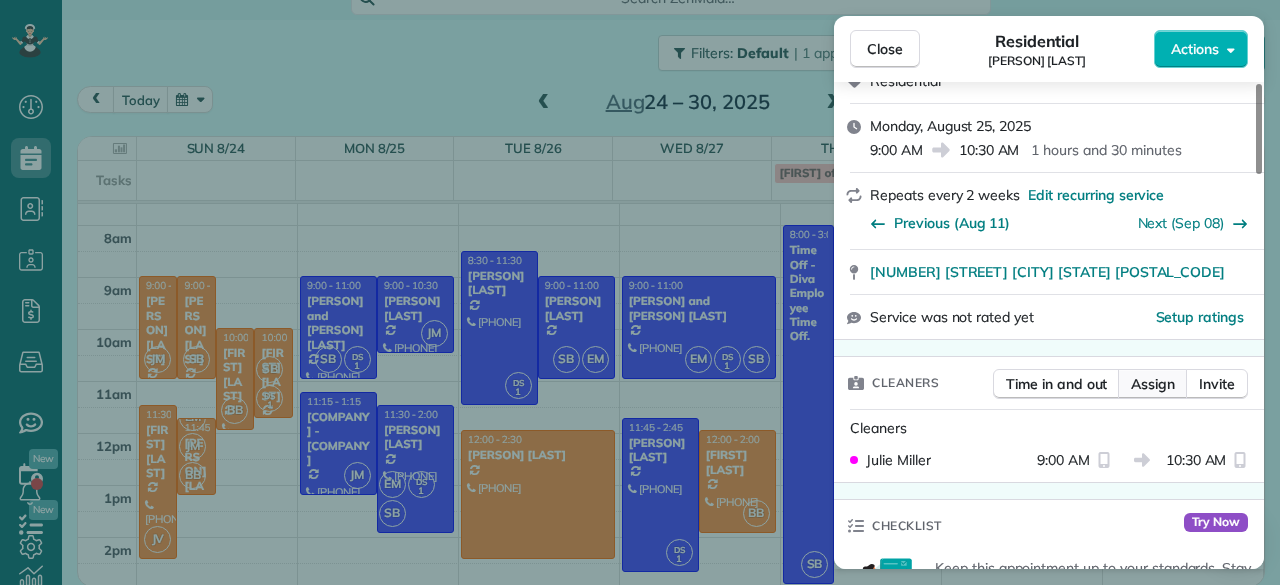 click on "Assign" at bounding box center [1153, 384] 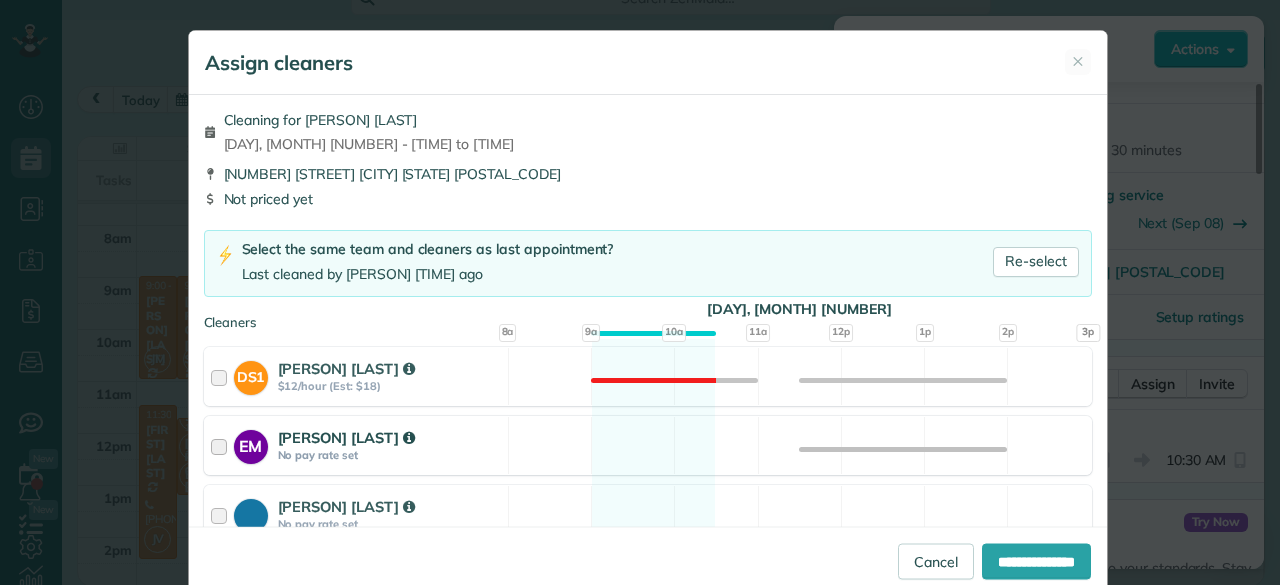 click on "No pay rate set" at bounding box center [390, 455] 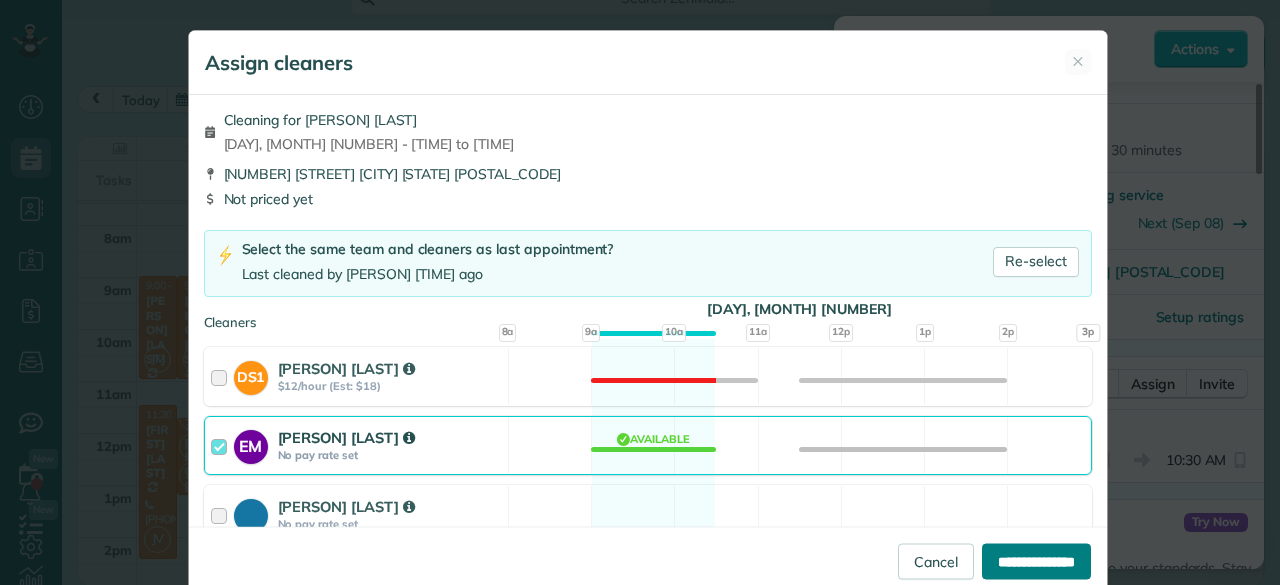 click on "**********" at bounding box center (1036, 561) 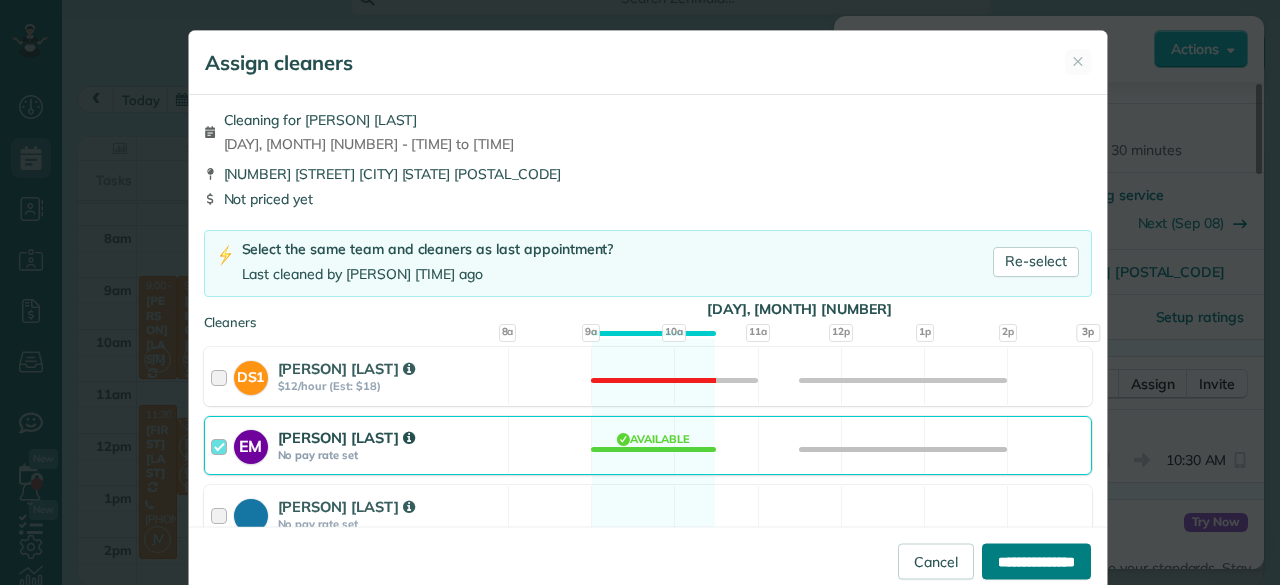 type on "**********" 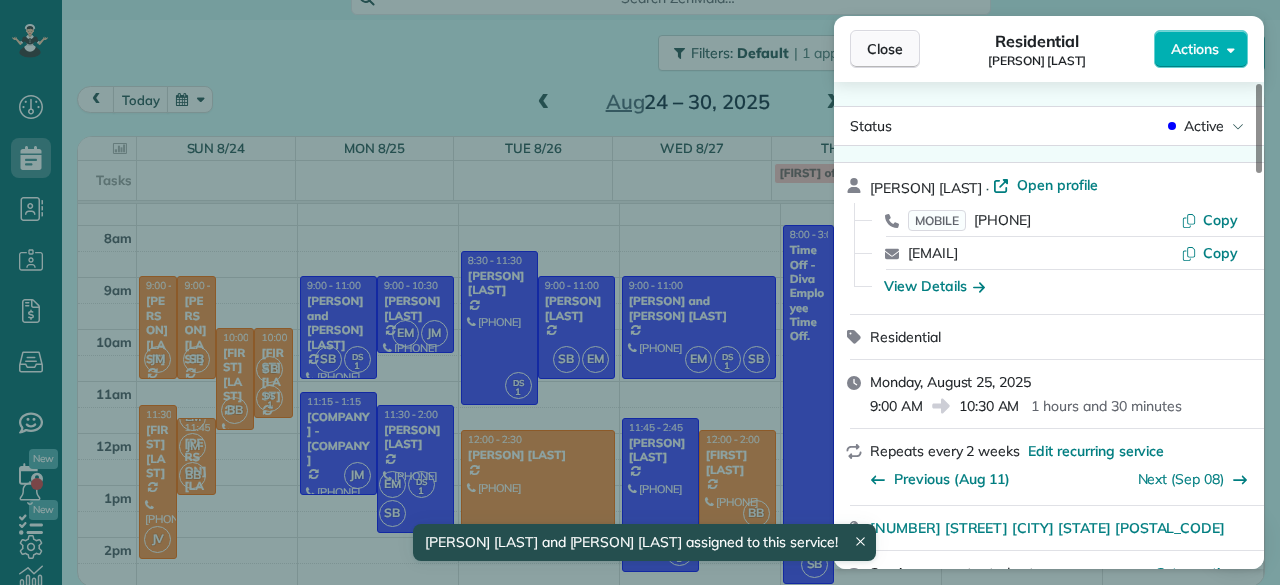 click on "Close" at bounding box center [885, 49] 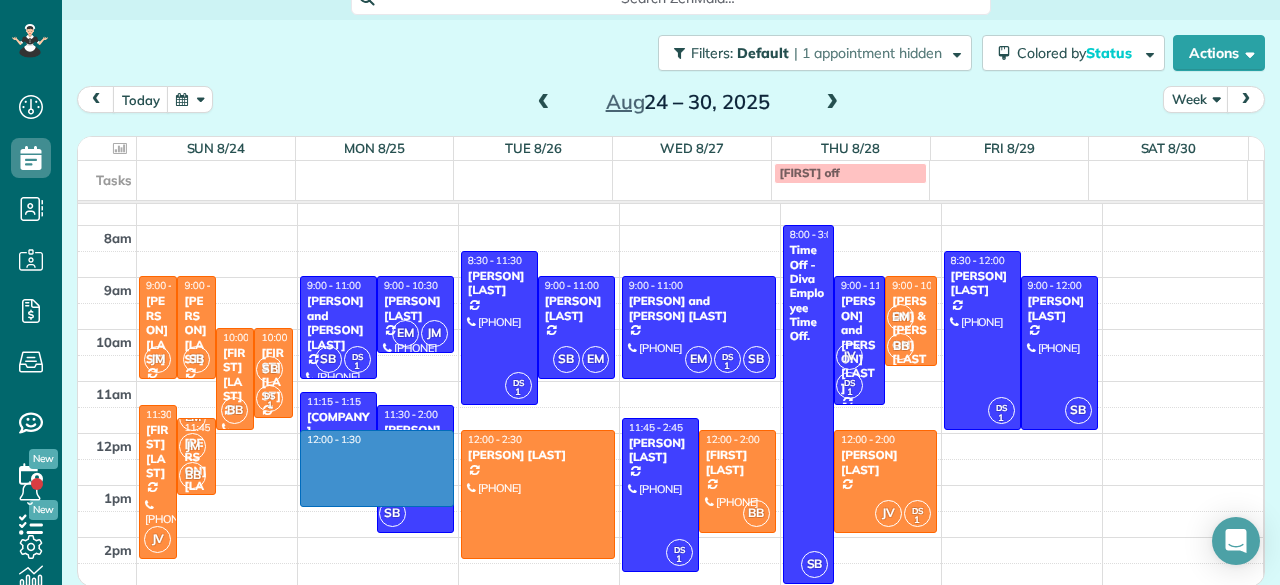 click on "[TIME] [TIME] [TIME] [TIME] [TIME] [TIME] [TIME] [TIME] [TIME] [TIME] [TIME] [TIME] [TIME] [TIME] [TIME] [TIME] [TIME] [PERSON] [TIME] - [TIME] [PERSON] ([PHONE]) [NUMBER] [STREET], [CITY], [STATE] [POSTAL_CODE] [PERSON] [TIME] - [TIME] [PERSON] ([PHONE]) [NUMBER] [STREET] [CITY], [STATE] [POSTAL_CODE] [PERSON] [TIME] - [TIME] [PERSON] ([PHONE]) [NUMBER] [STREET] [CITY], [STATE] [POSTAL_CODE] [PERSON] [TIME] - [TIME] [PERSON] ([PHONE]) [NUMBER] [STREET] [CITY], [STATE] [POSTAL_CODE] [PERSON] [TIME] - [TIME] [PERSON] ([PHONE]) [NUMBER] [STREET] [CITY], [STATE] [POSTAL_CODE] [PERSON] [TIME] - [TIME] [PERSON] ([PHONE]) [NUMBER] [STREET] [CITY], [STATE] [POSTAL_CODE] [PERSON] [TIME] - [TIME] [PERSON] ([PHONE]) [NUMBER] [STREET] [CITY], [STATE] [POSTAL_CODE] [PERSON] [TIME] - [TIME] [PERSON] ([PHONE]) [NUMBER] [STREET] [CITY], [STATE] [POSTAL_CODE] [PERSON] [TIME] - [TIME] [PERSON] ([PHONE]) [NUMBER] [STREET] [CITY], [STATE] [POSTAL_CODE] [PERSON] [TIME] - [TIME] [PERSON] ([PHONE]) [NUMBER] [STREET] [CITY], [STATE] [POSTAL_CODE]" at bounding box center (670, 615) 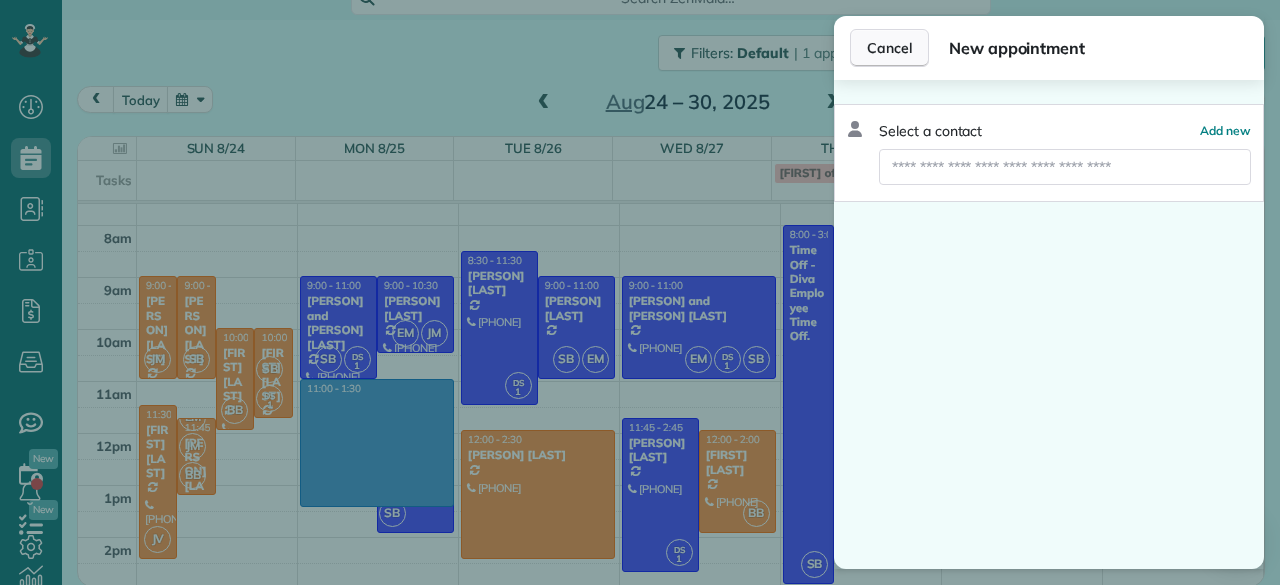 click on "Cancel" at bounding box center (889, 48) 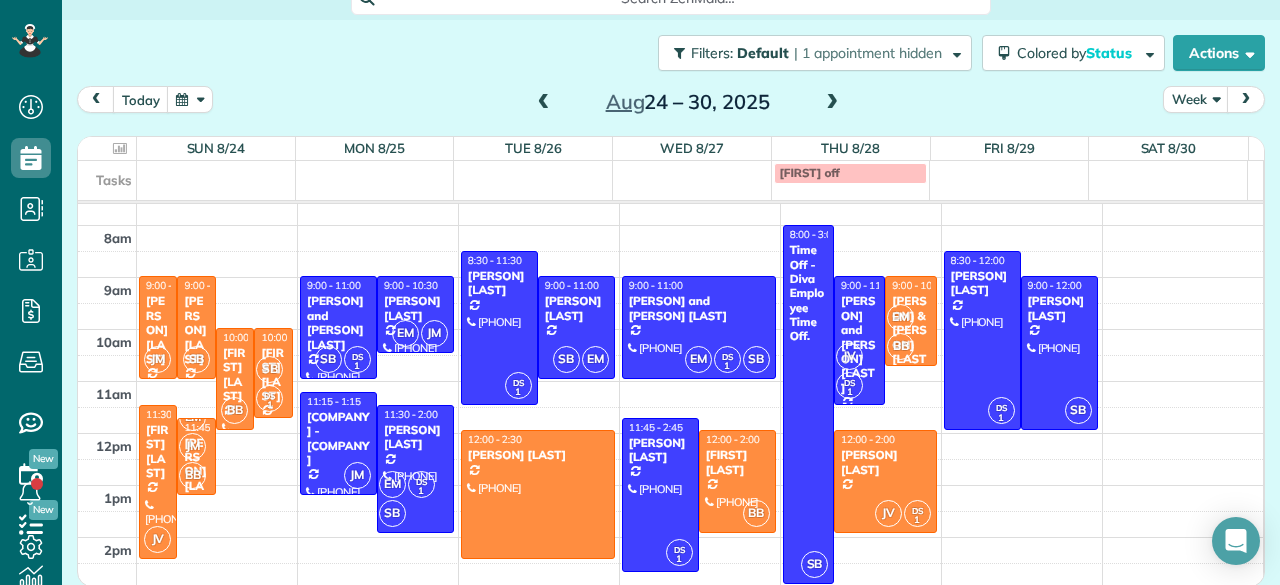 click at bounding box center (544, 103) 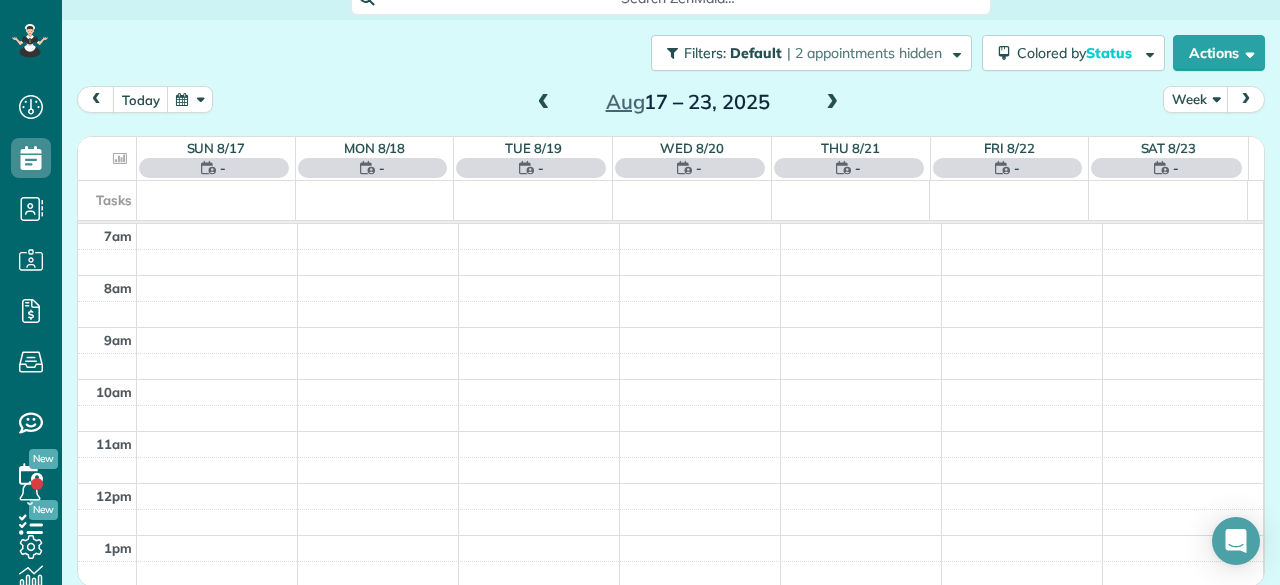 scroll, scrollTop: 0, scrollLeft: 0, axis: both 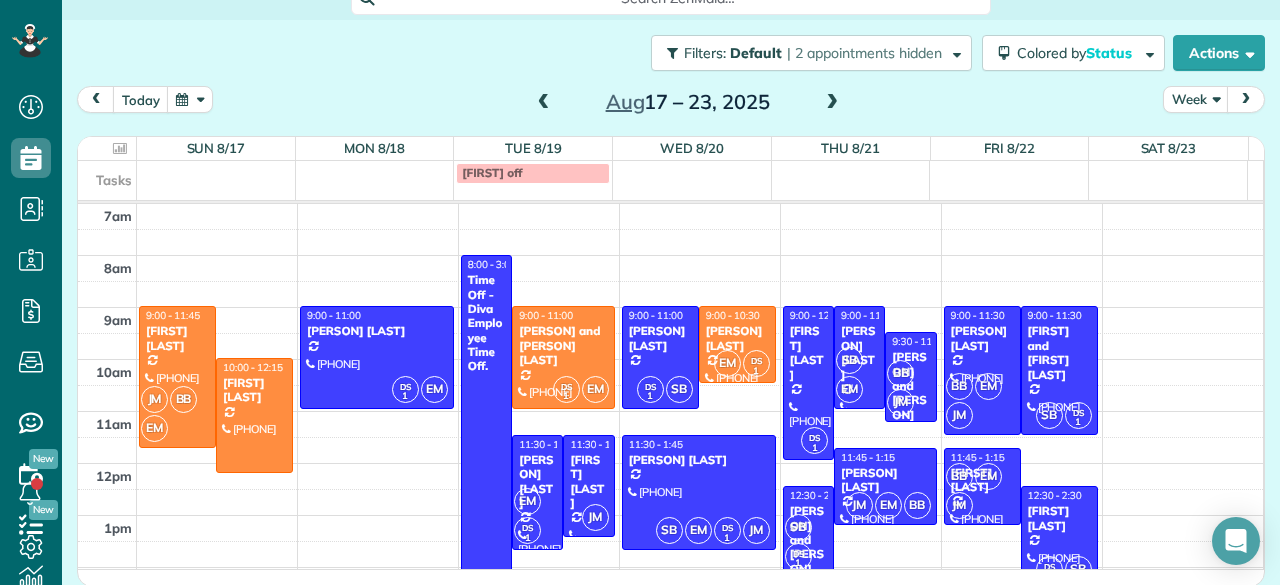 click at bounding box center (832, 103) 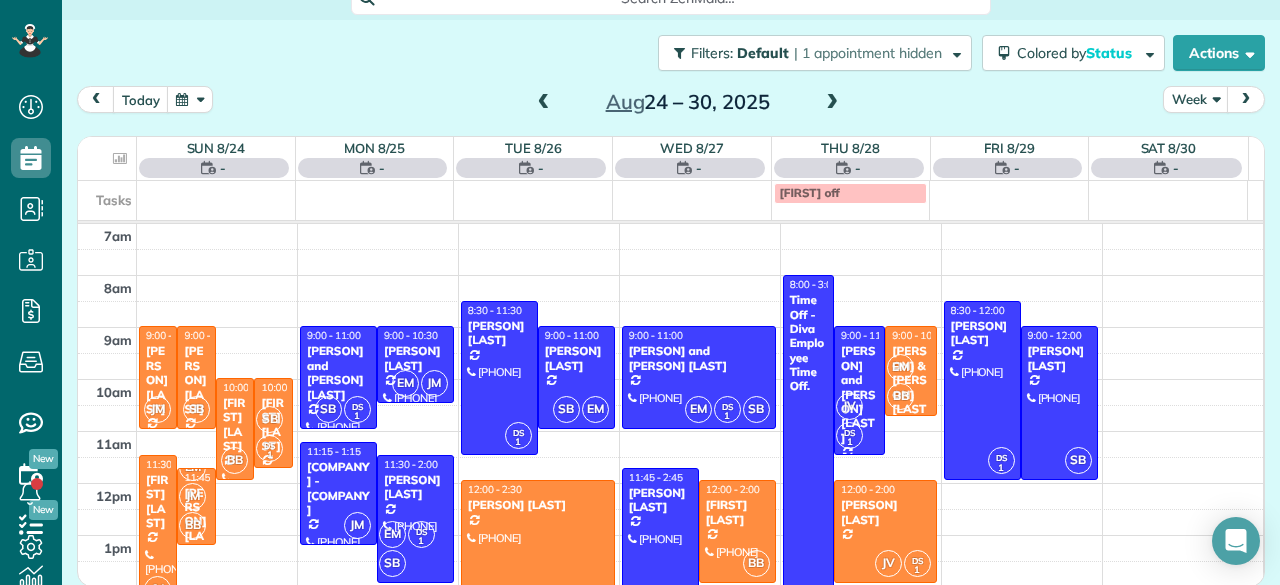 scroll, scrollTop: 0, scrollLeft: 0, axis: both 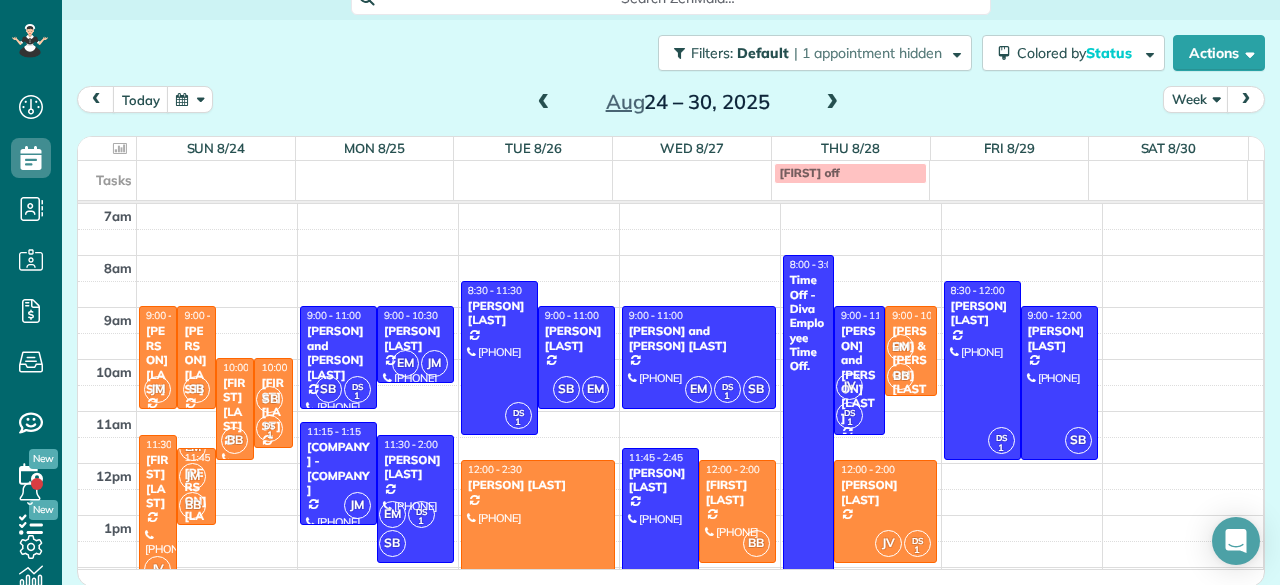 click at bounding box center (544, 103) 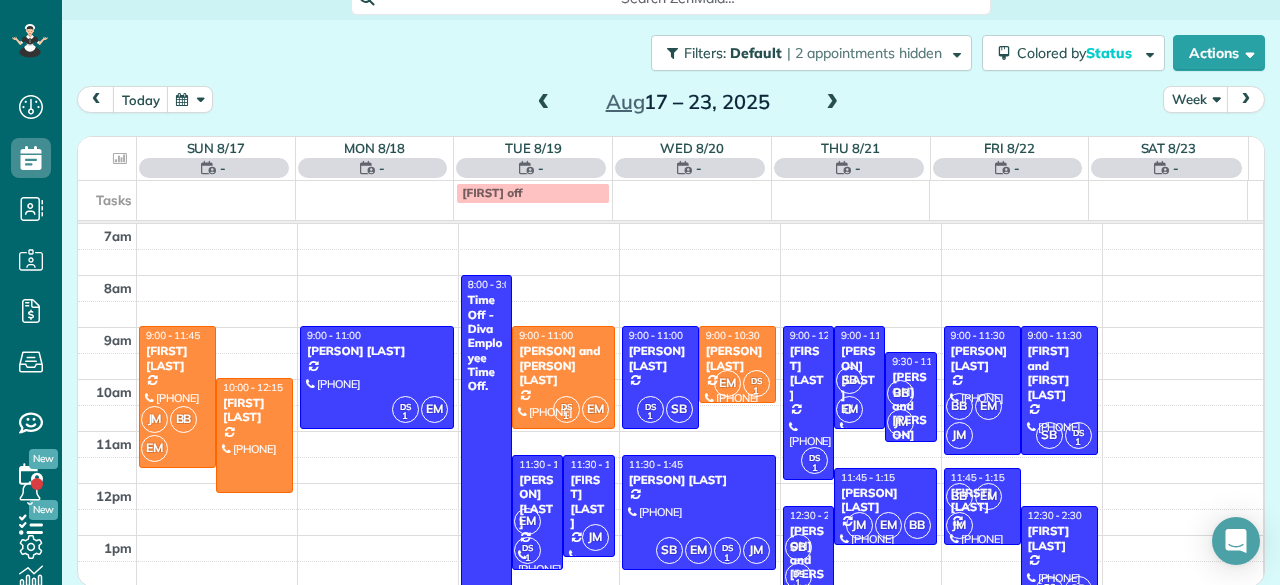 scroll, scrollTop: 0, scrollLeft: 0, axis: both 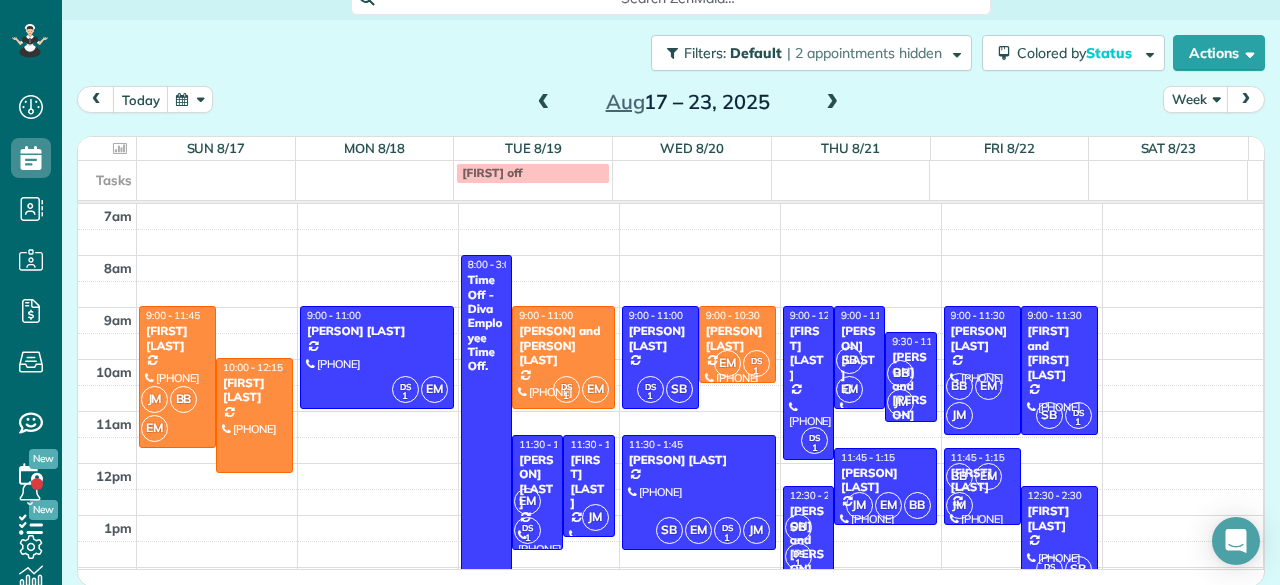 click at bounding box center [832, 103] 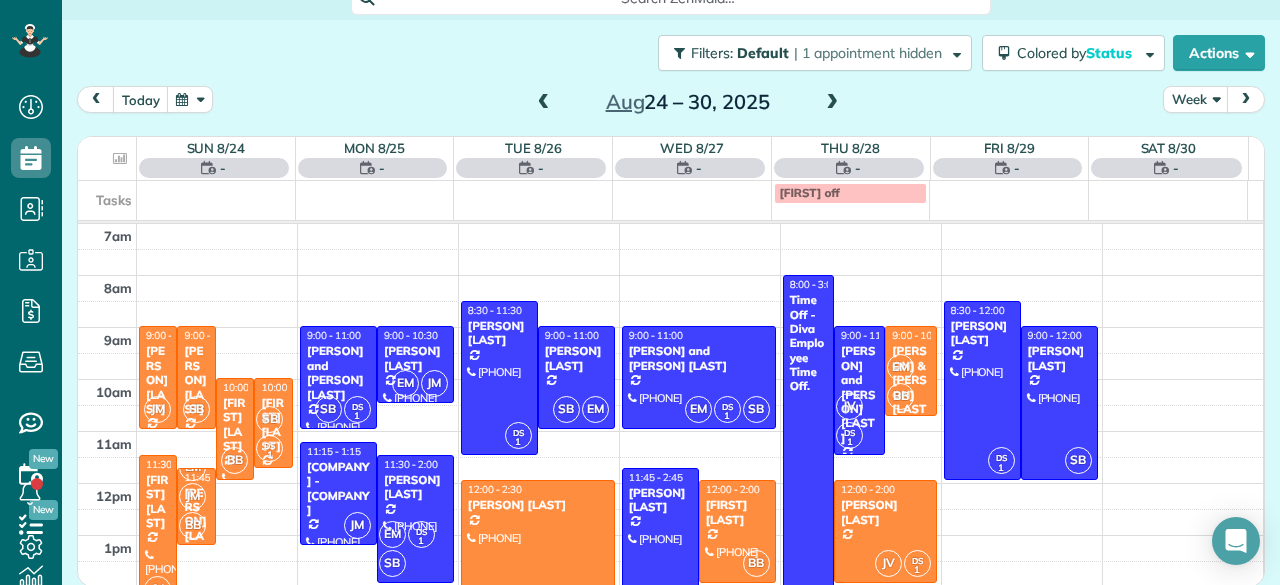 scroll, scrollTop: 0, scrollLeft: 0, axis: both 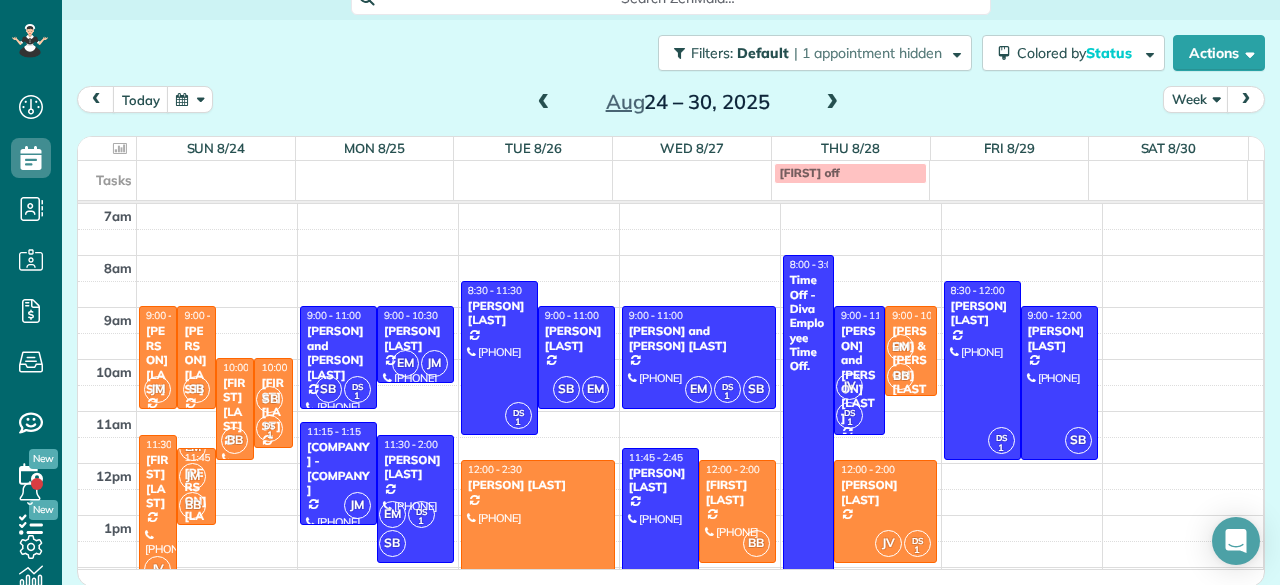 click at bounding box center (544, 103) 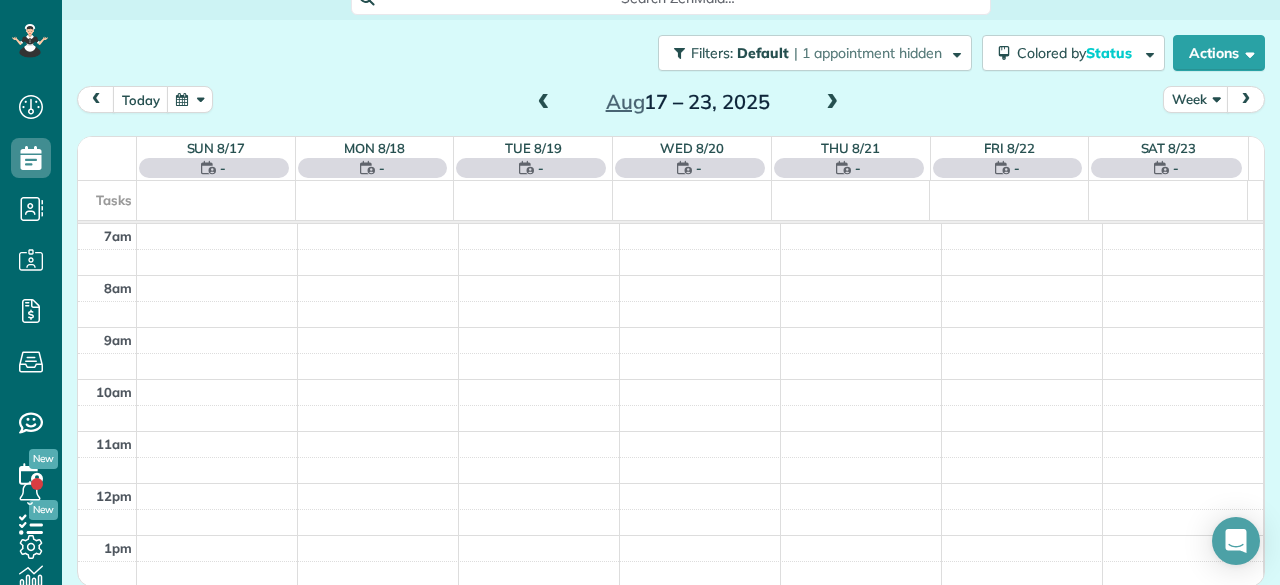 scroll, scrollTop: 0, scrollLeft: 0, axis: both 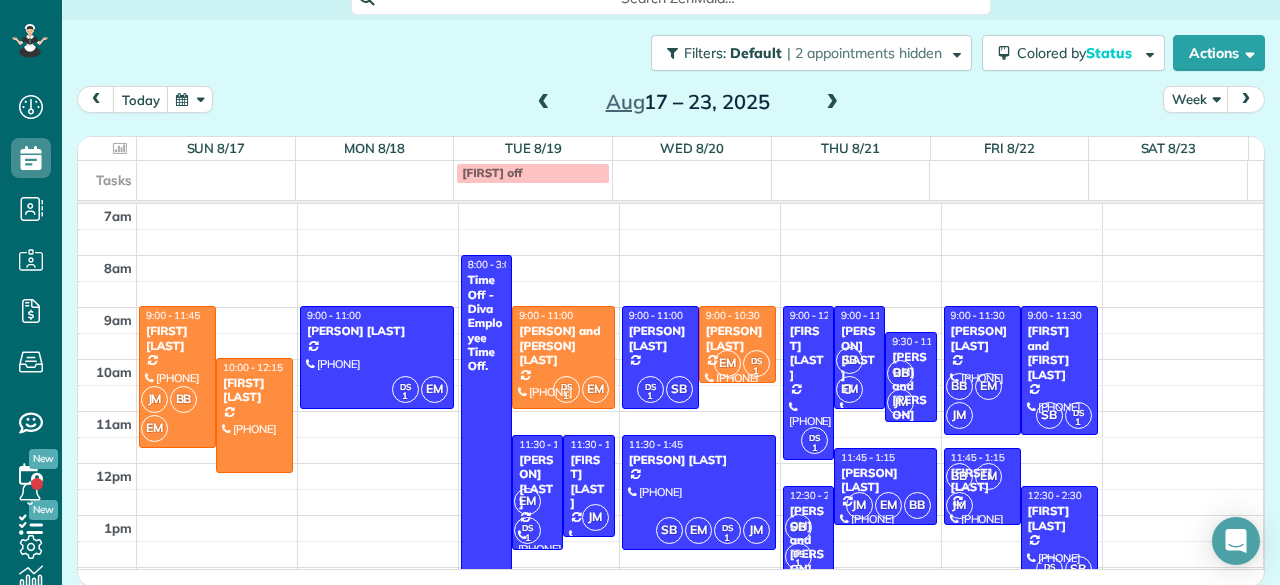 click at bounding box center [544, 103] 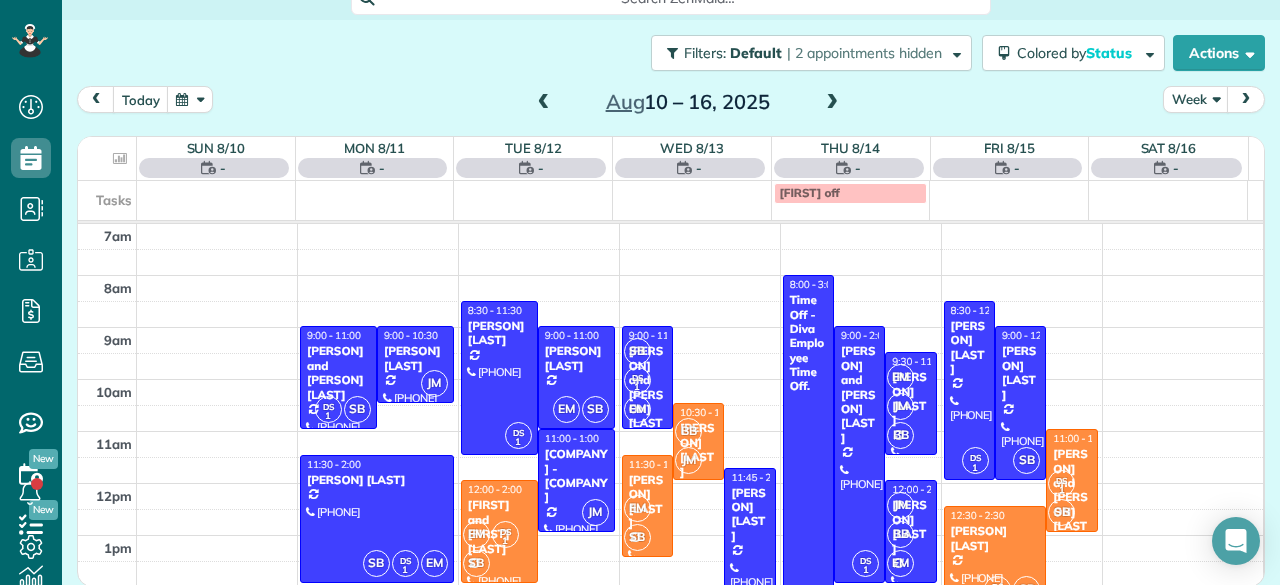 scroll, scrollTop: 0, scrollLeft: 0, axis: both 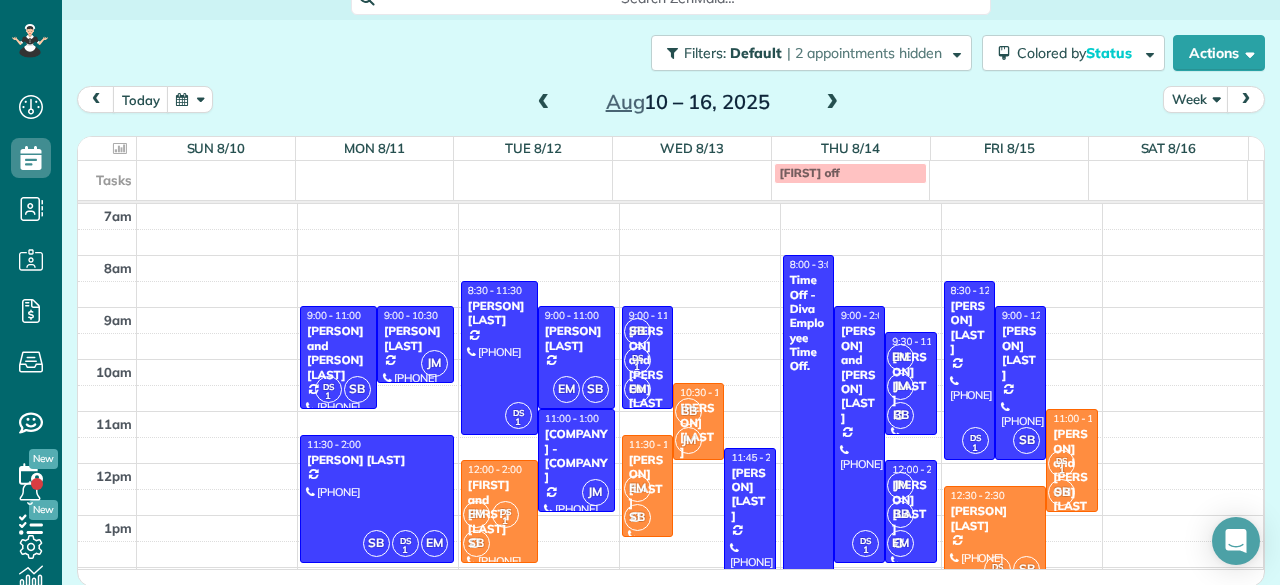 click at bounding box center [832, 103] 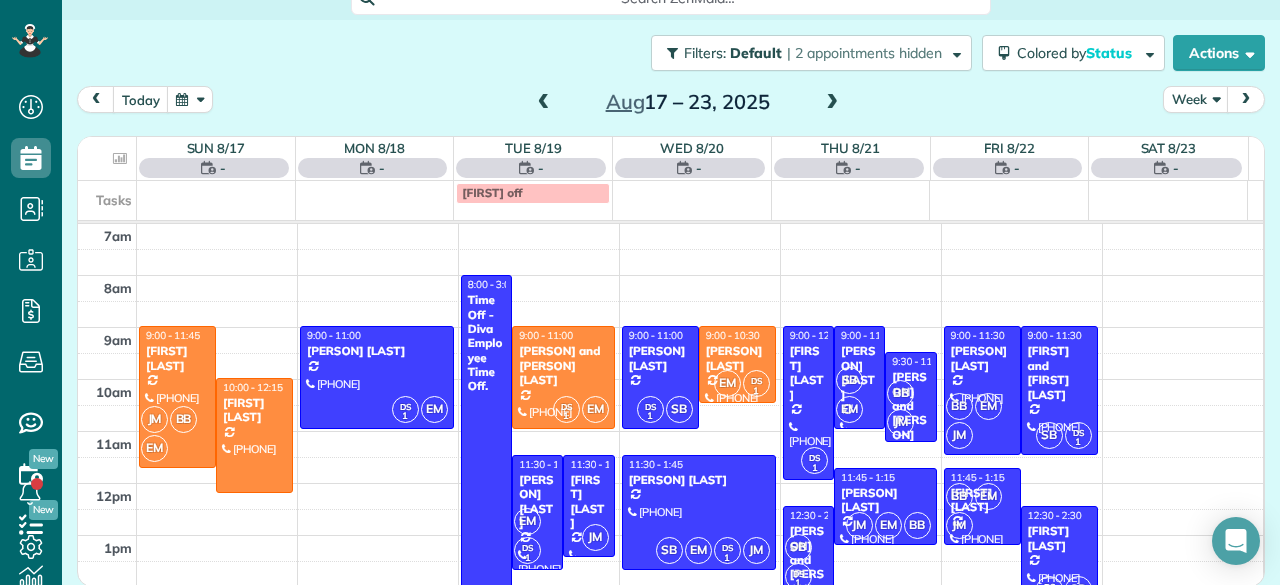 scroll, scrollTop: 0, scrollLeft: 0, axis: both 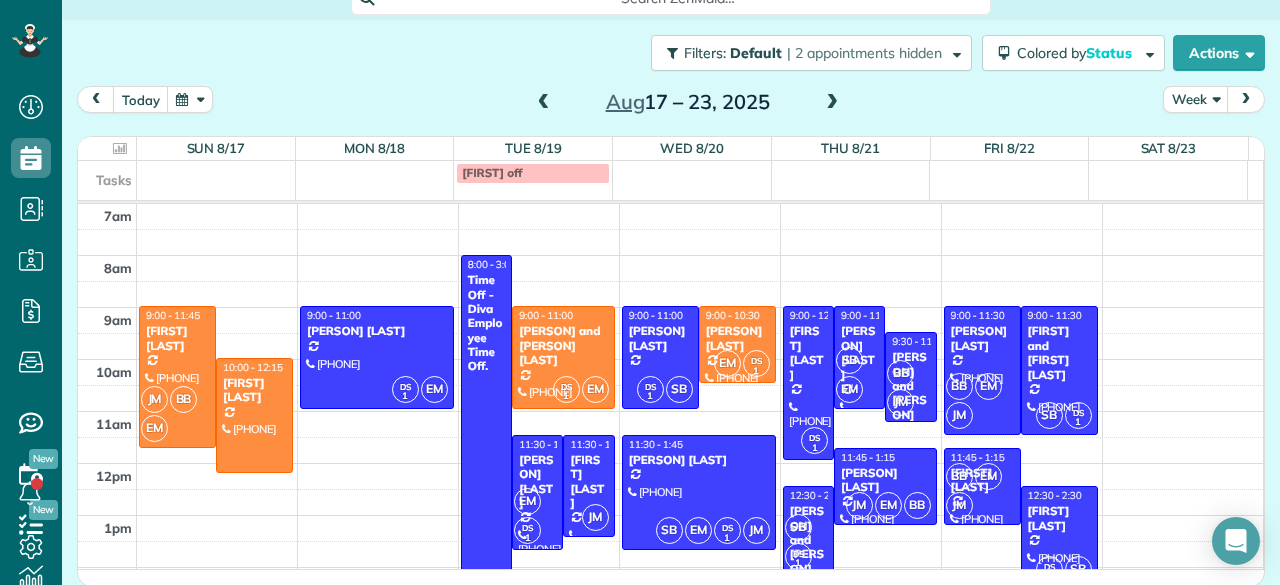 click at bounding box center (832, 103) 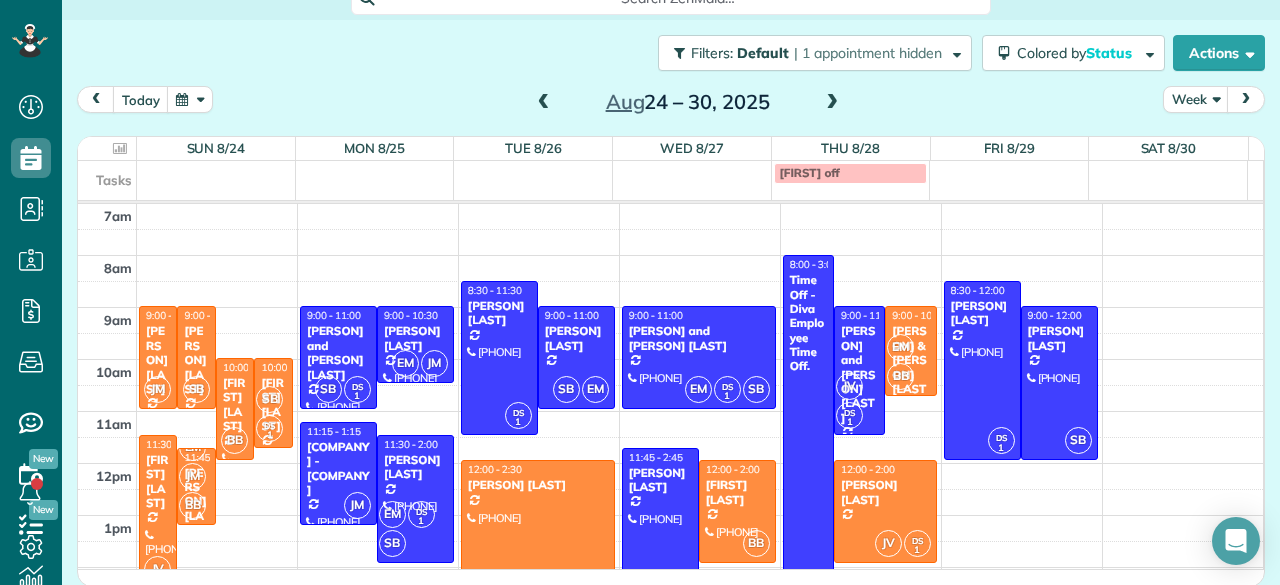 click at bounding box center (832, 103) 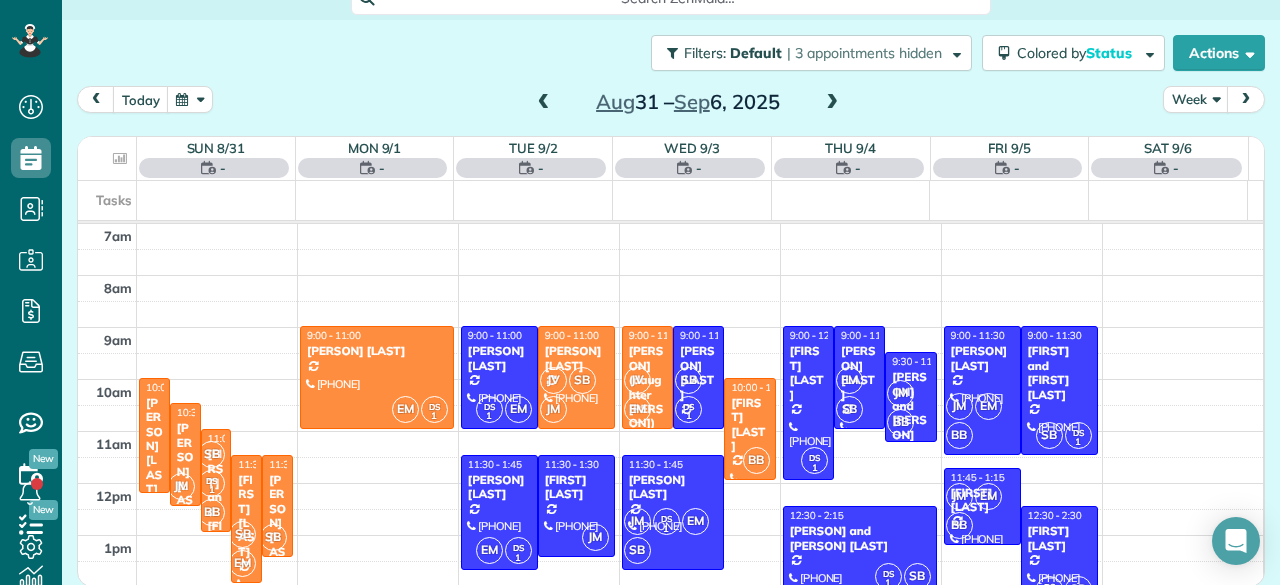 scroll, scrollTop: 0, scrollLeft: 0, axis: both 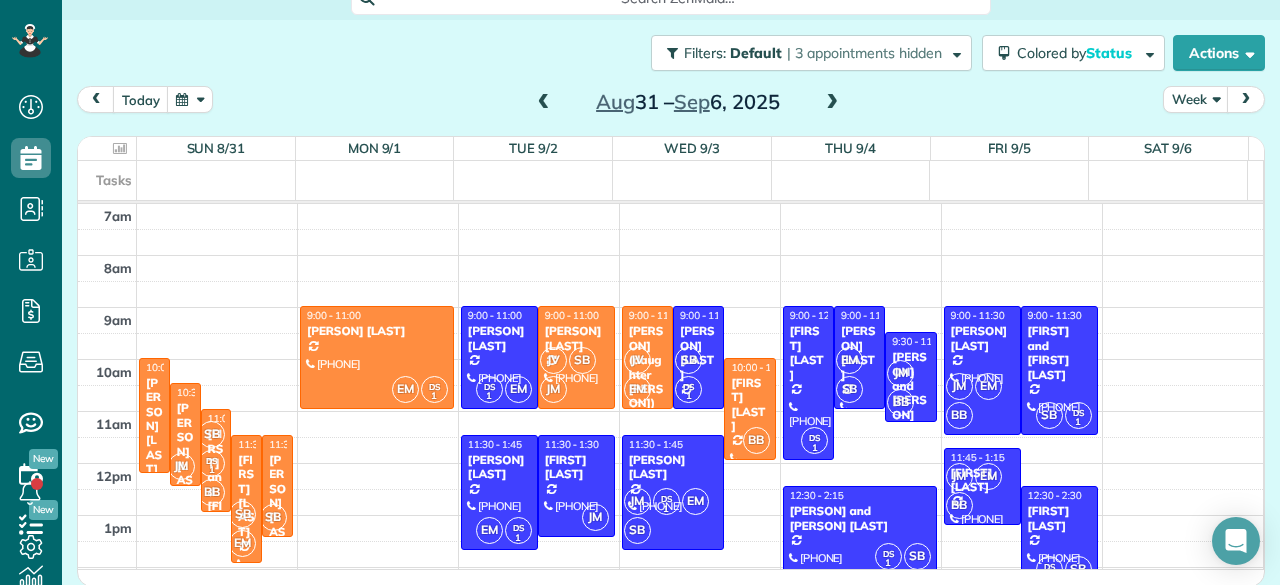 click at bounding box center [544, 103] 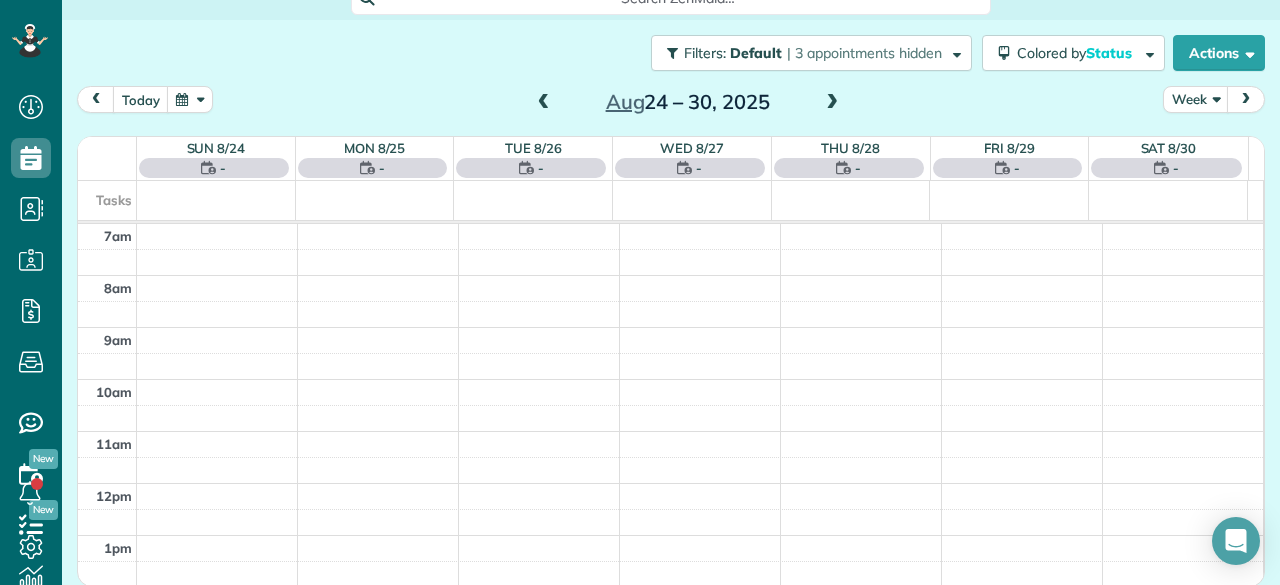 scroll, scrollTop: 0, scrollLeft: 0, axis: both 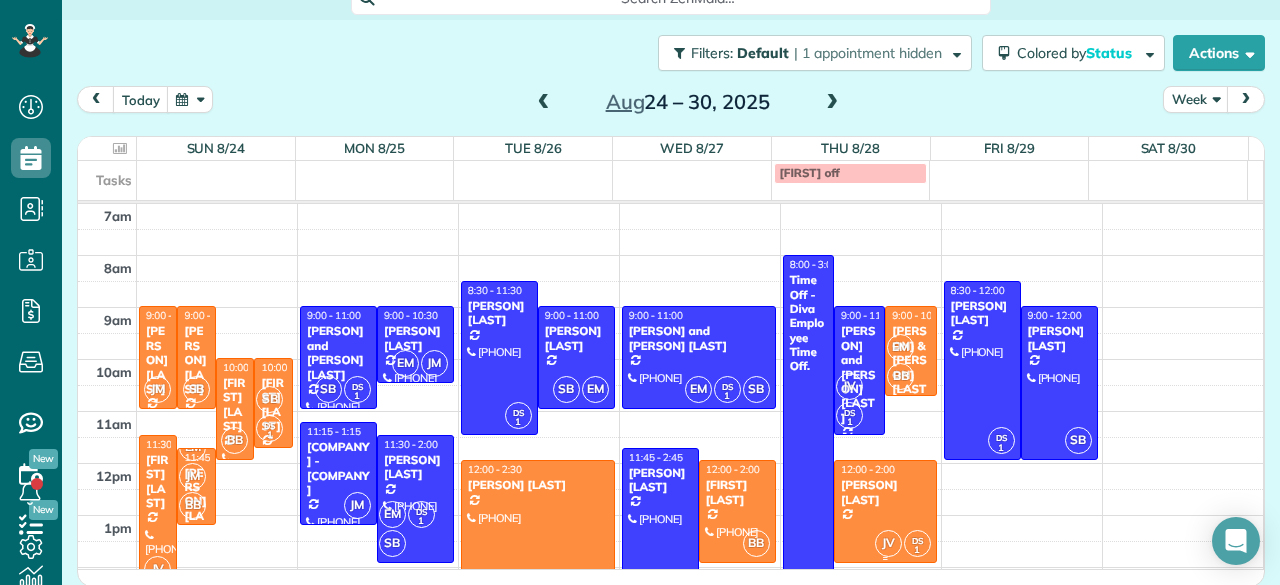 click at bounding box center [885, 511] 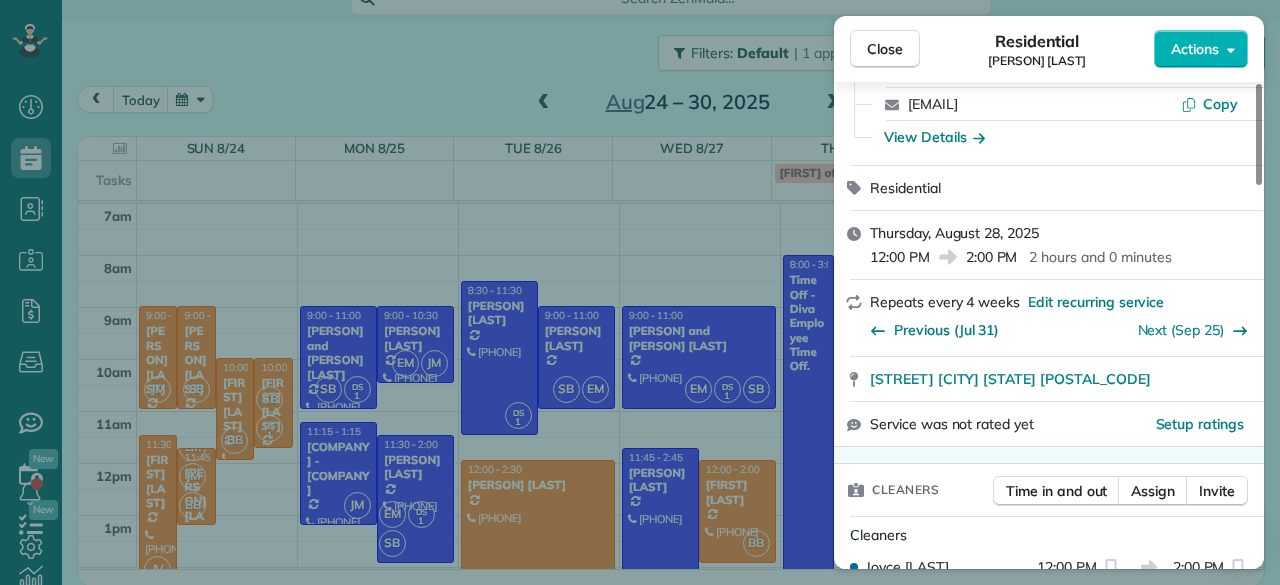 scroll, scrollTop: 151, scrollLeft: 0, axis: vertical 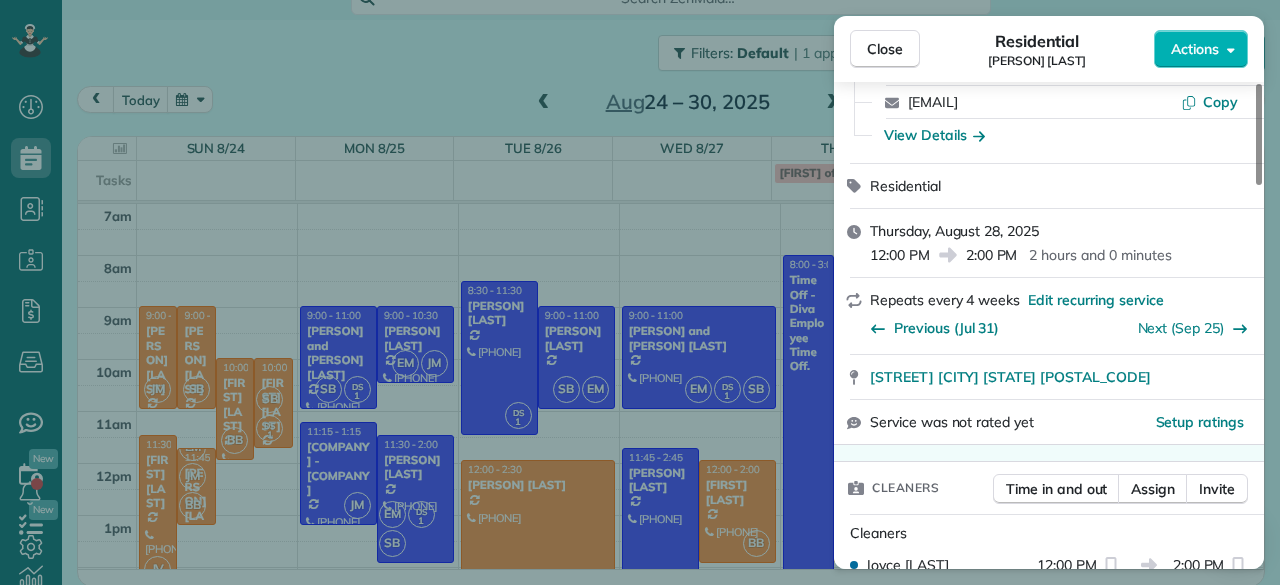 click on "Assign" at bounding box center [1153, 489] 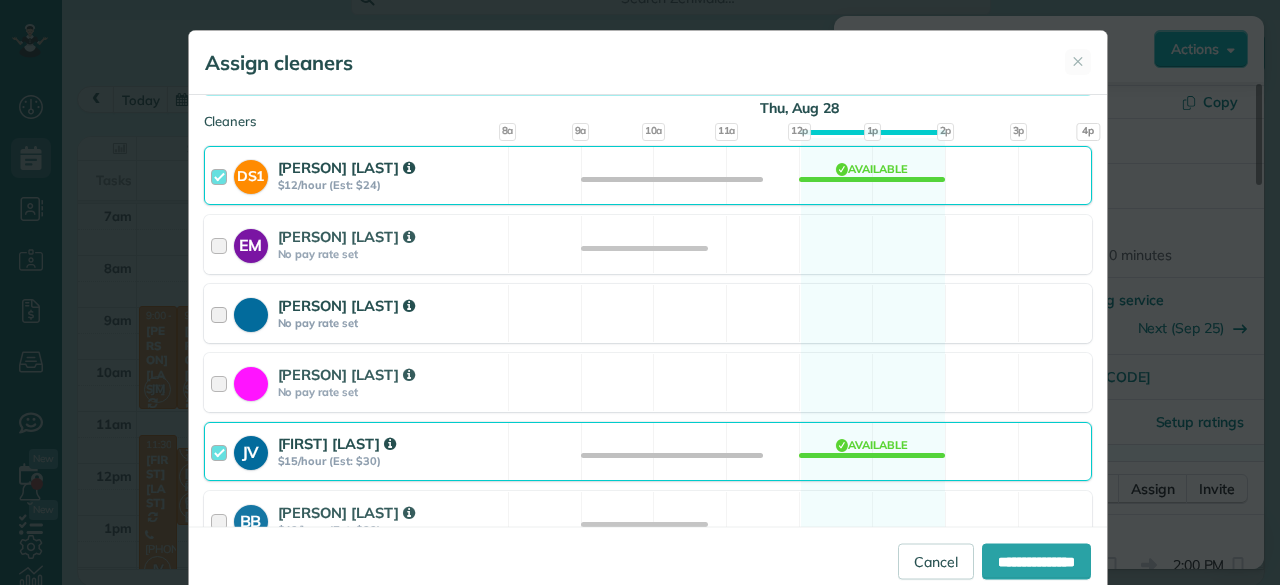 scroll, scrollTop: 202, scrollLeft: 0, axis: vertical 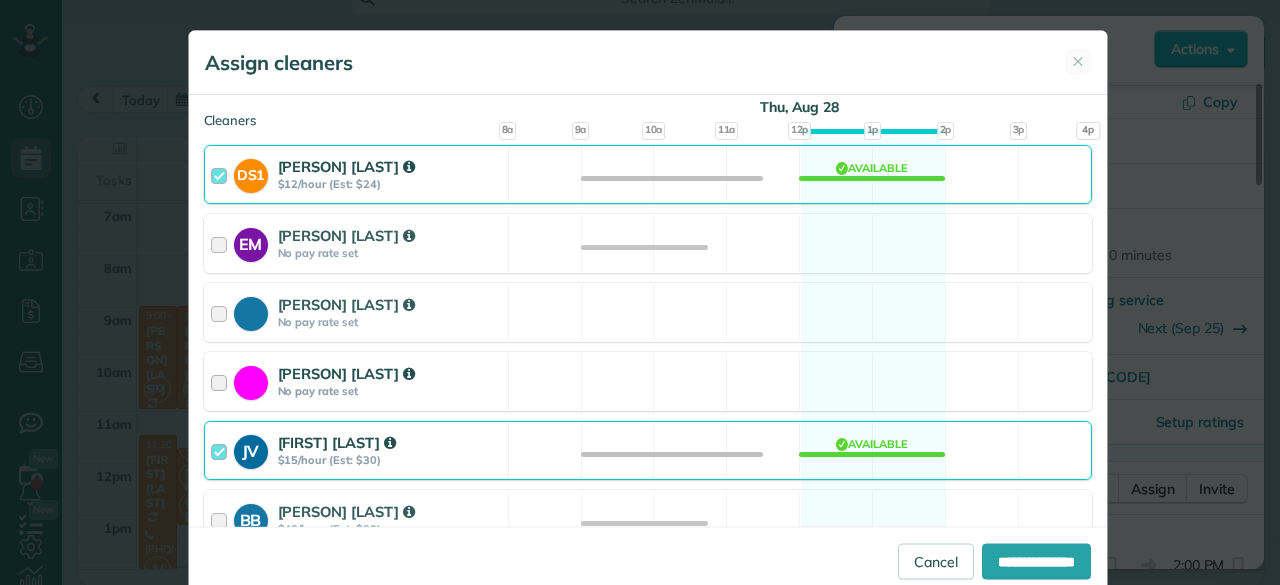 click on "[PERSON] [LAST]
No pay rate set" at bounding box center [356, 381] 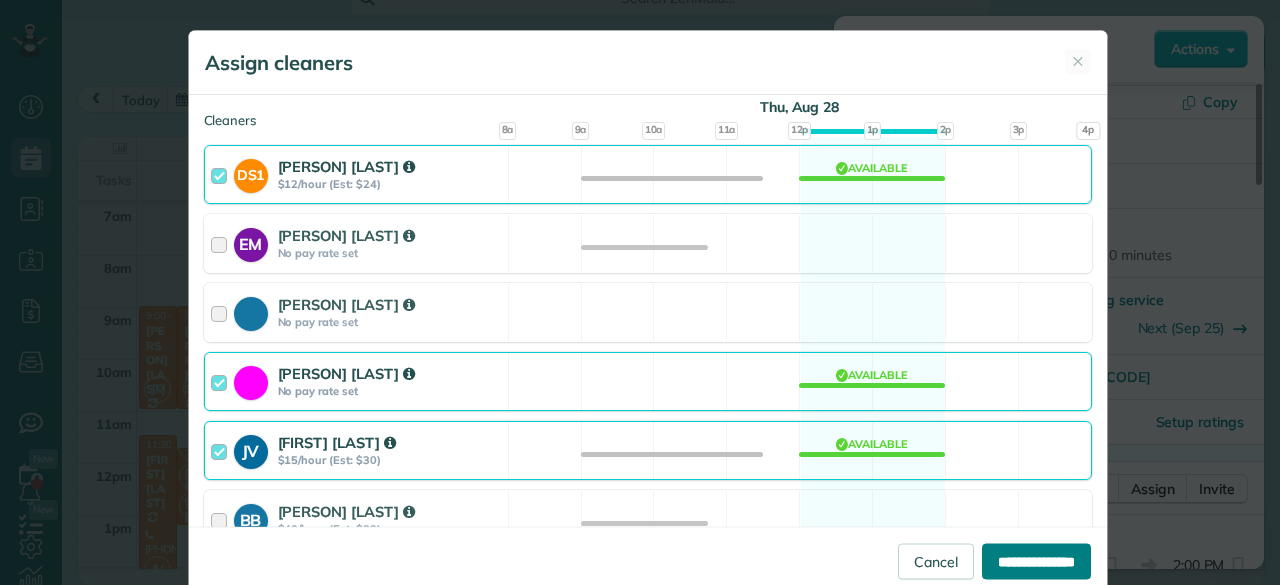 click on "**********" at bounding box center (1036, 561) 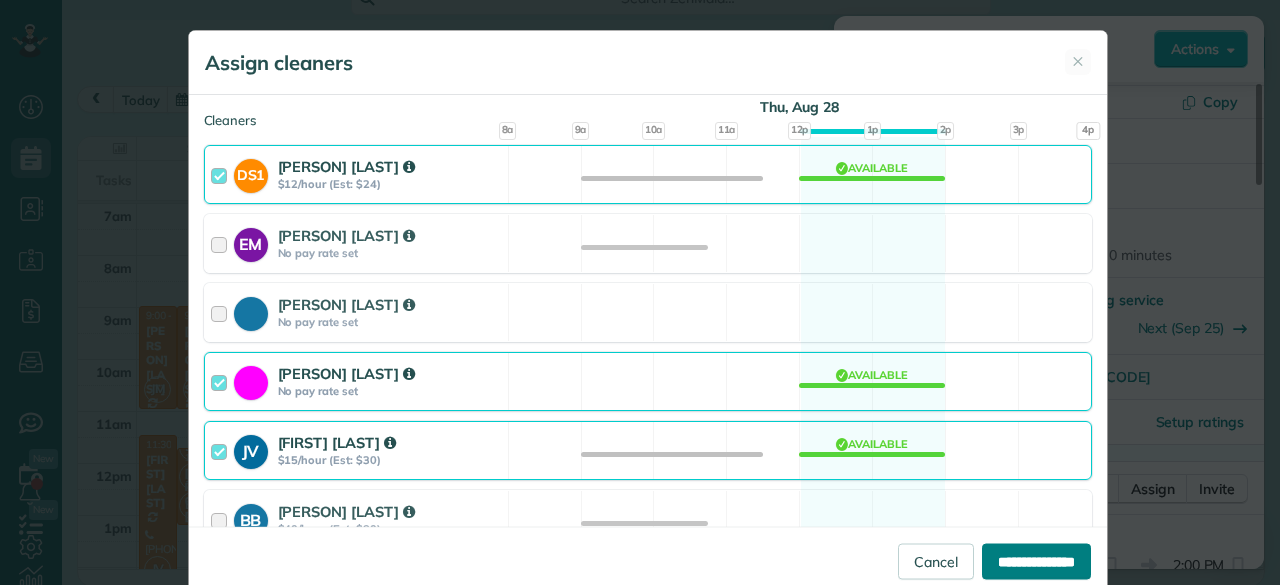 type on "**********" 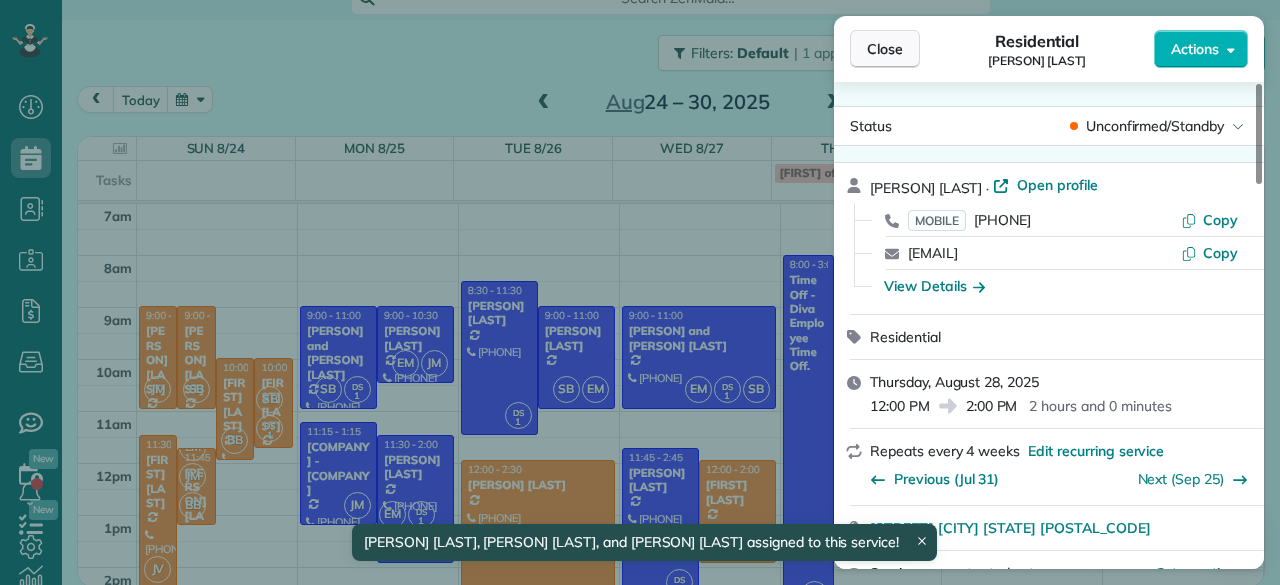 click on "Close" at bounding box center [885, 49] 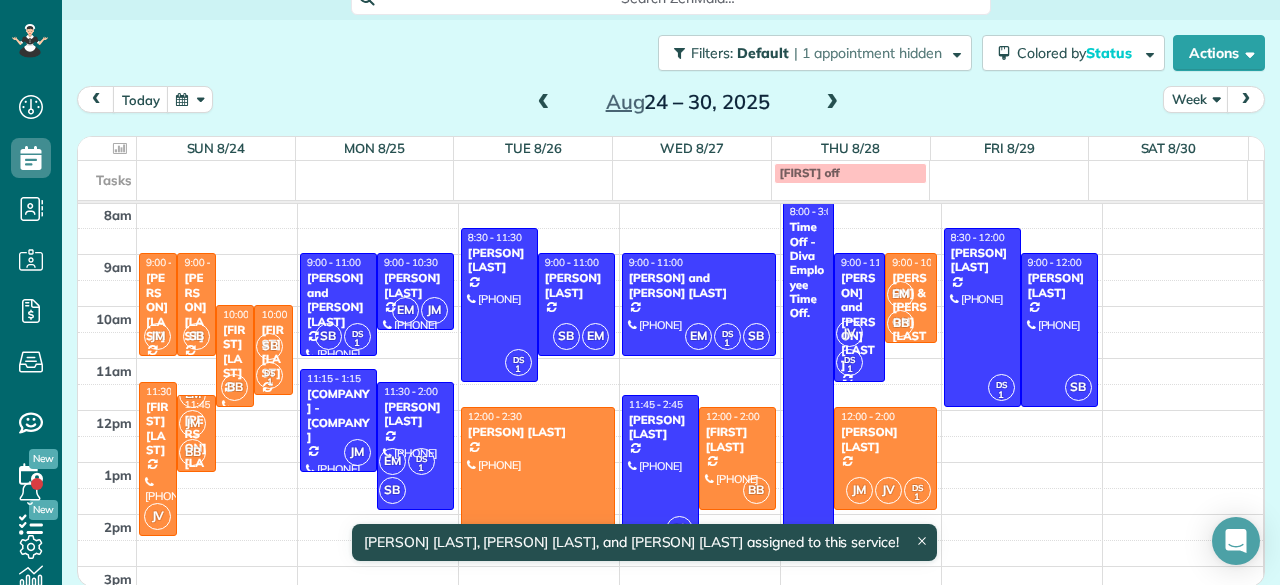scroll, scrollTop: 43, scrollLeft: 0, axis: vertical 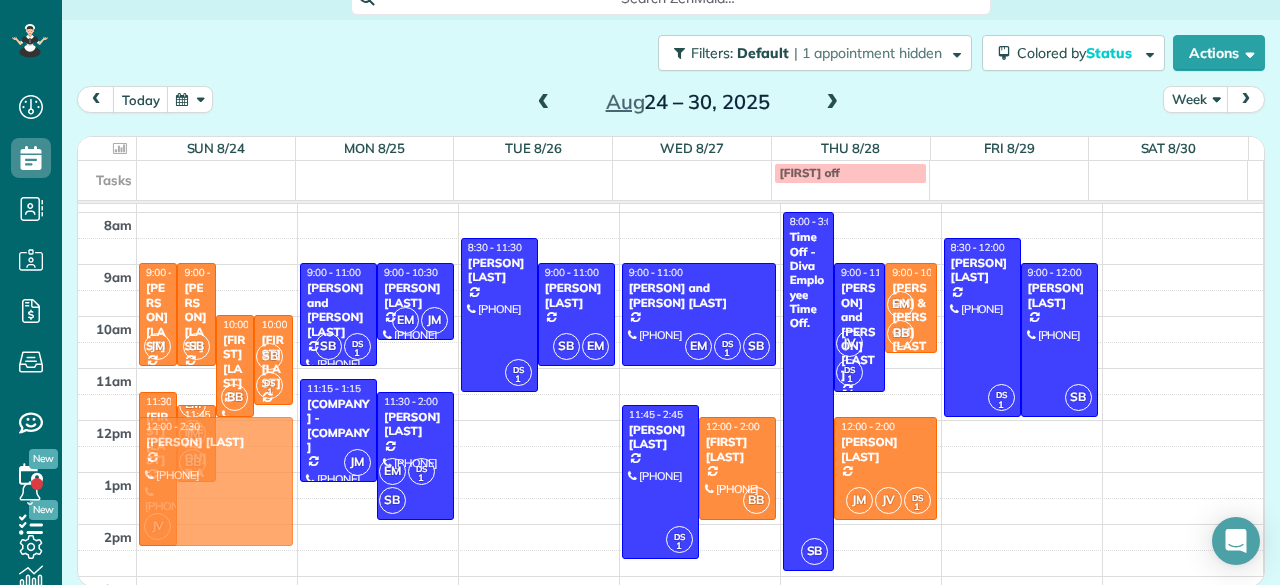 drag, startPoint x: 556, startPoint y: 469, endPoint x: 270, endPoint y: 474, distance: 286.0437 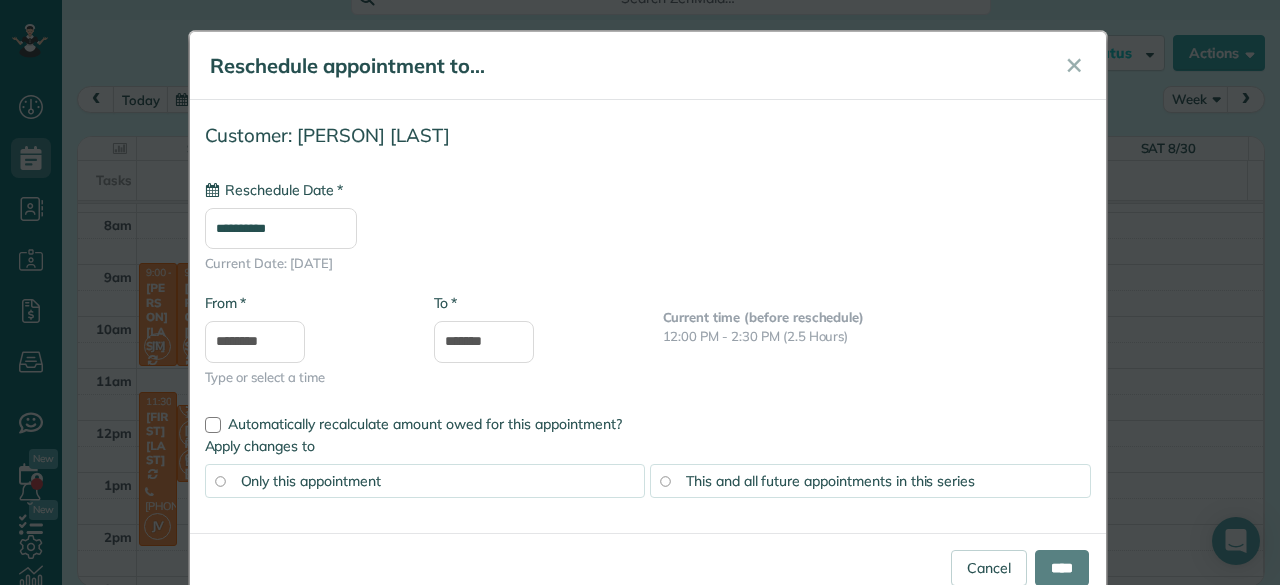 type on "**********" 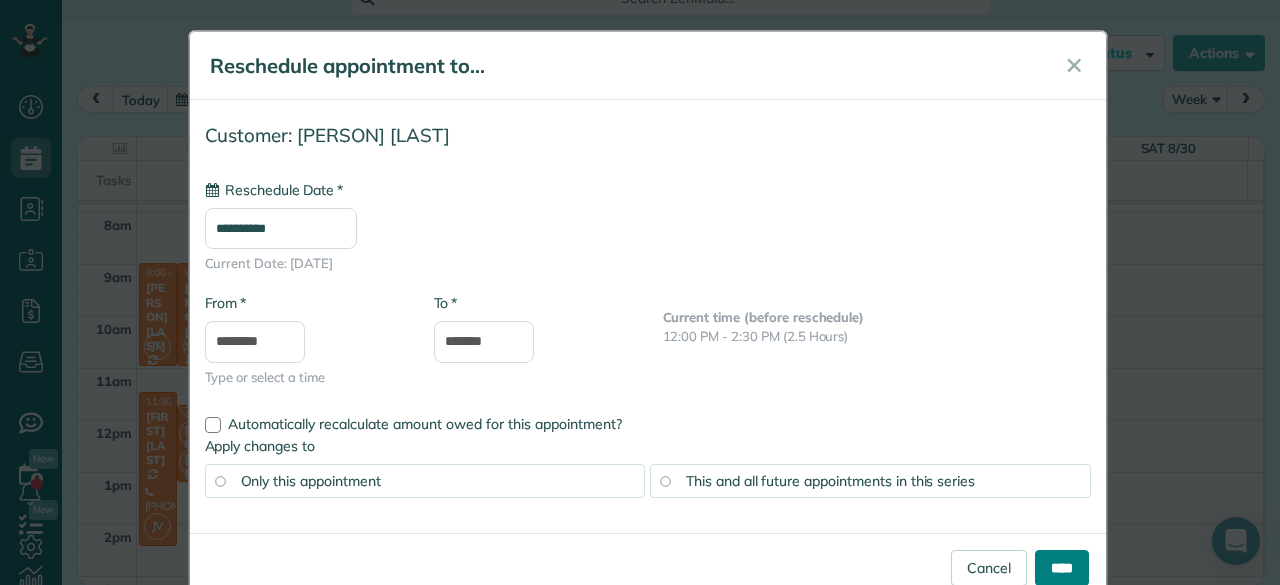 click on "****" at bounding box center [1062, 568] 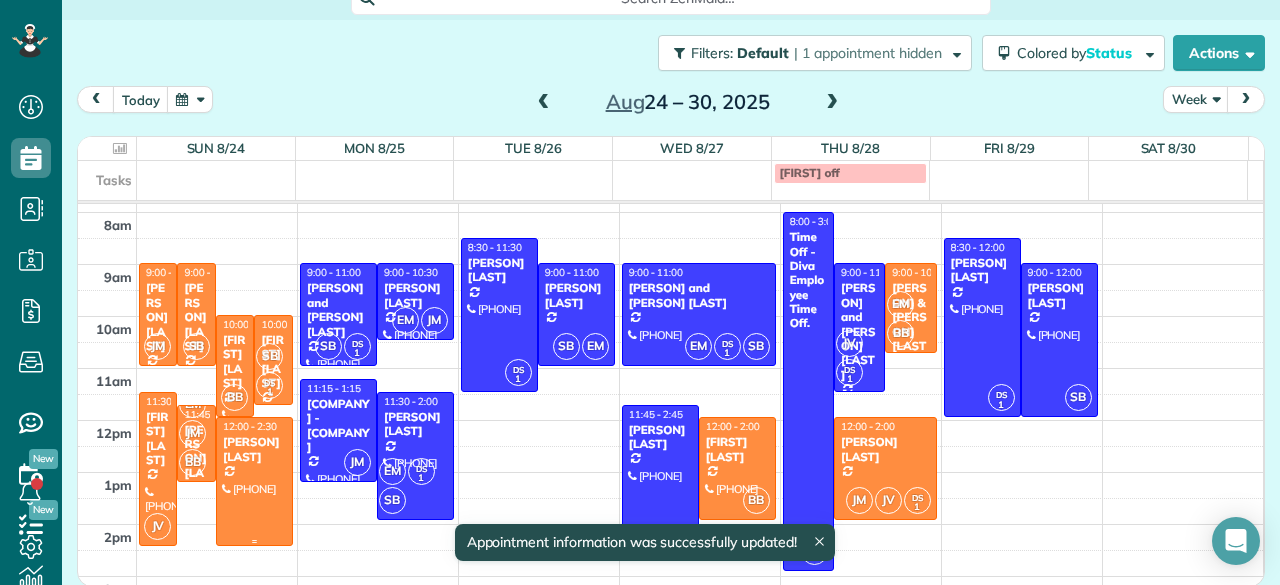 click at bounding box center [254, 481] 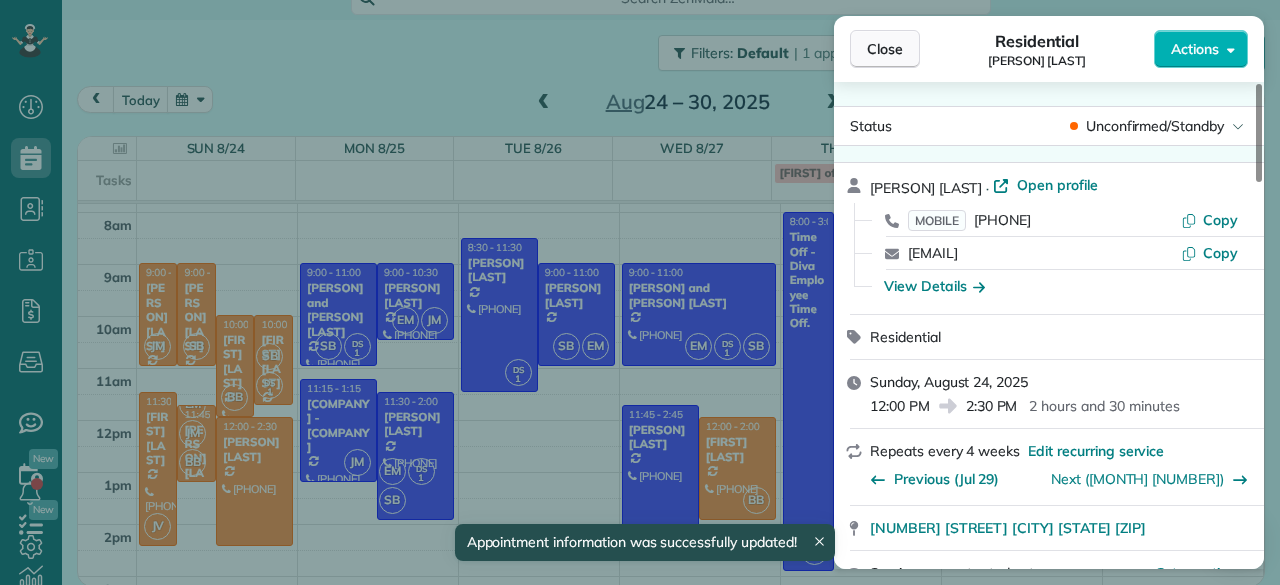 click on "Close" at bounding box center [885, 49] 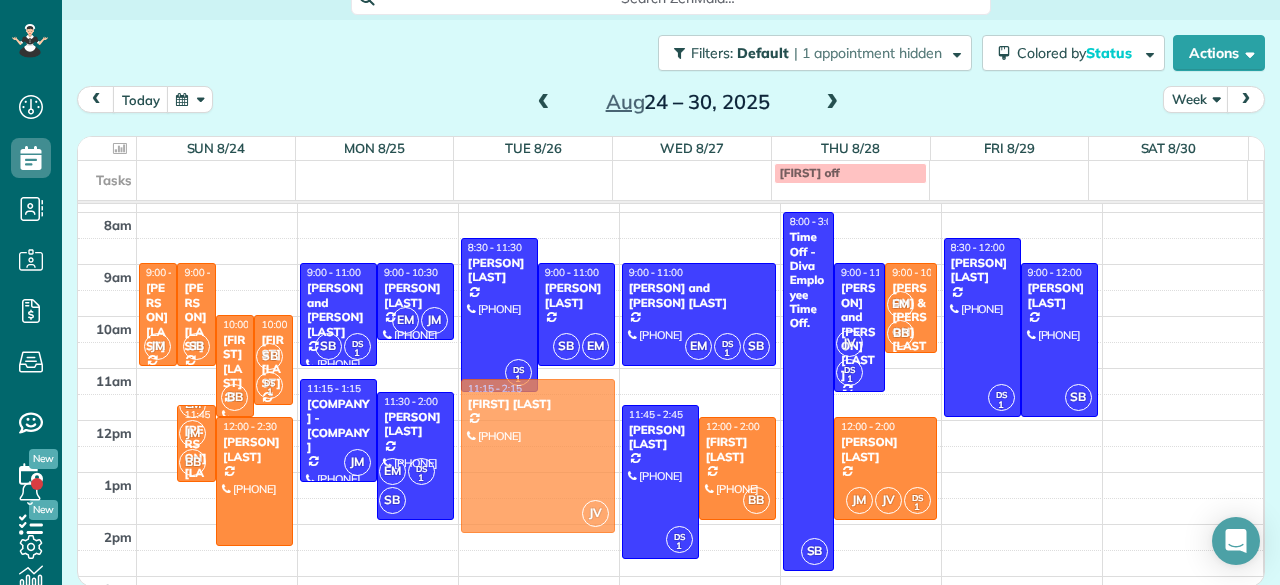 drag, startPoint x: 156, startPoint y: 478, endPoint x: 501, endPoint y: 468, distance: 345.1449 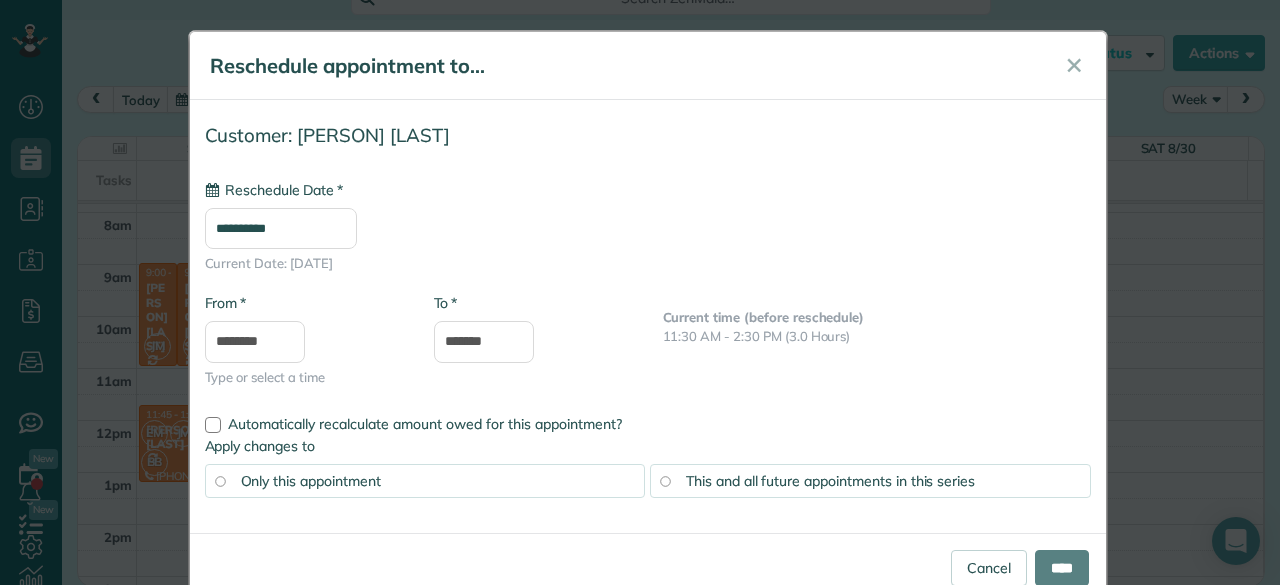 type on "**********" 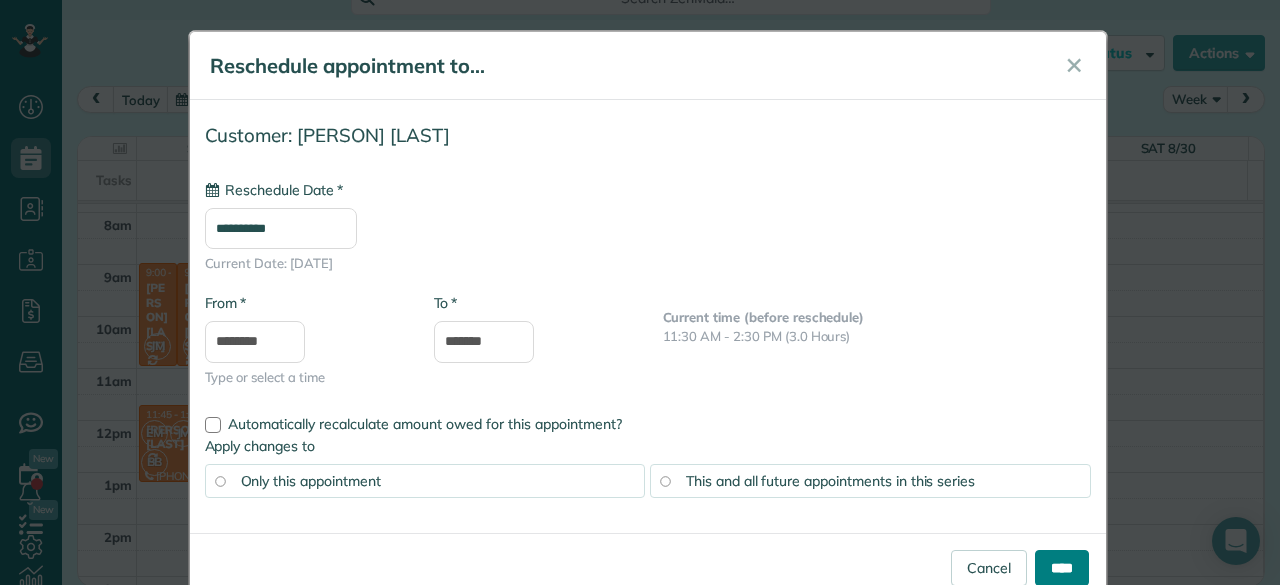 click on "****" at bounding box center [1062, 568] 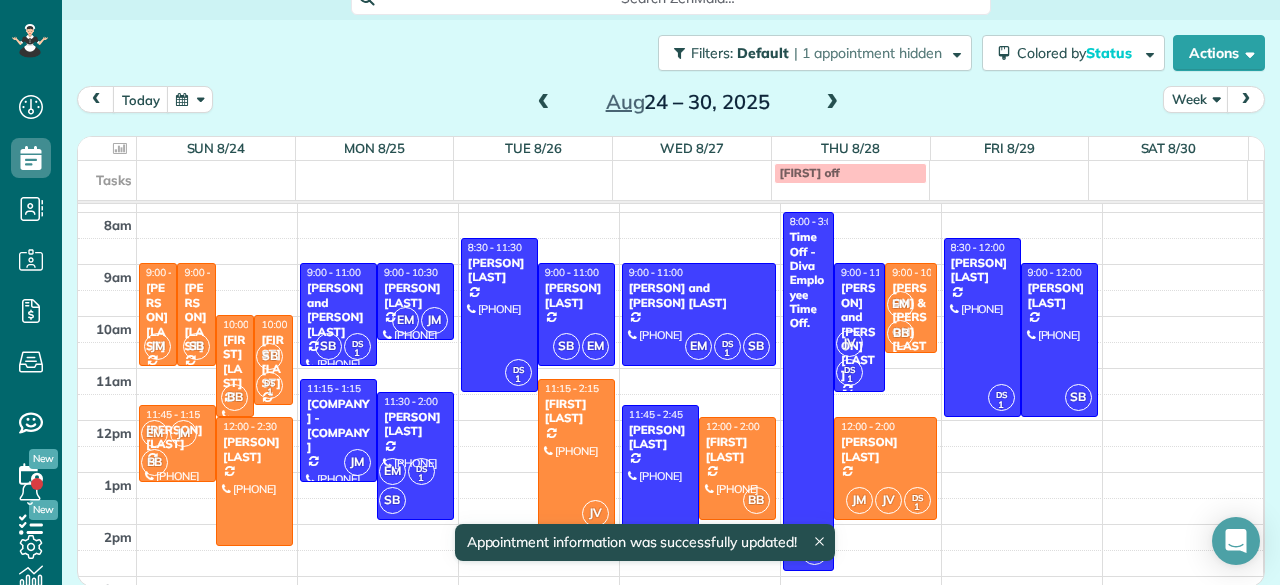 click at bounding box center [576, 456] 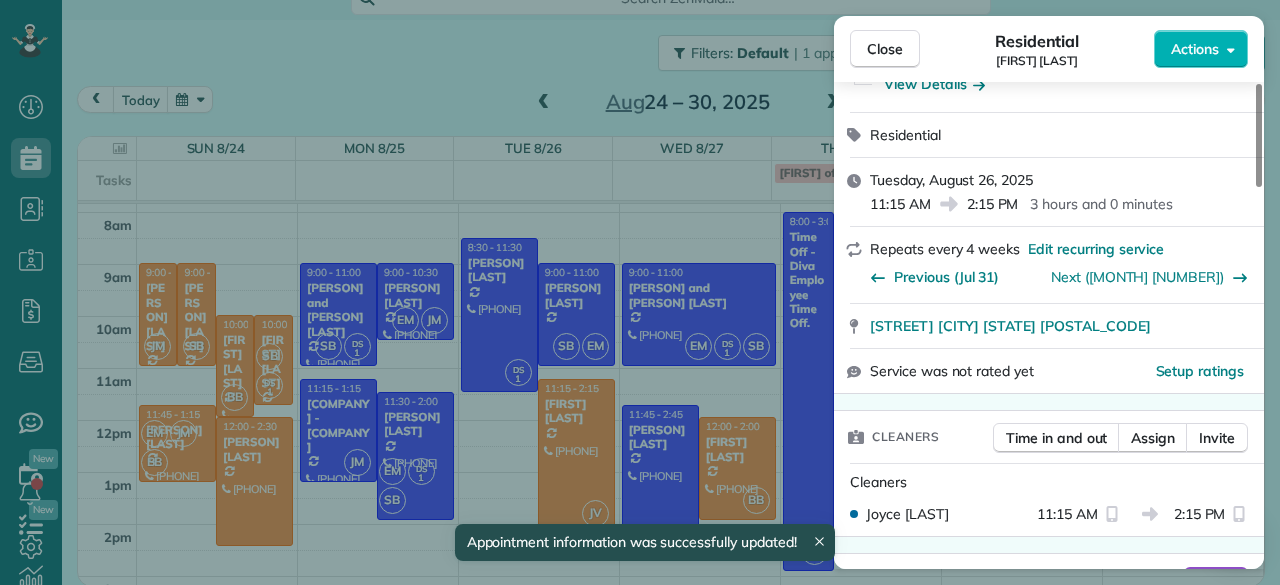 scroll, scrollTop: 204, scrollLeft: 0, axis: vertical 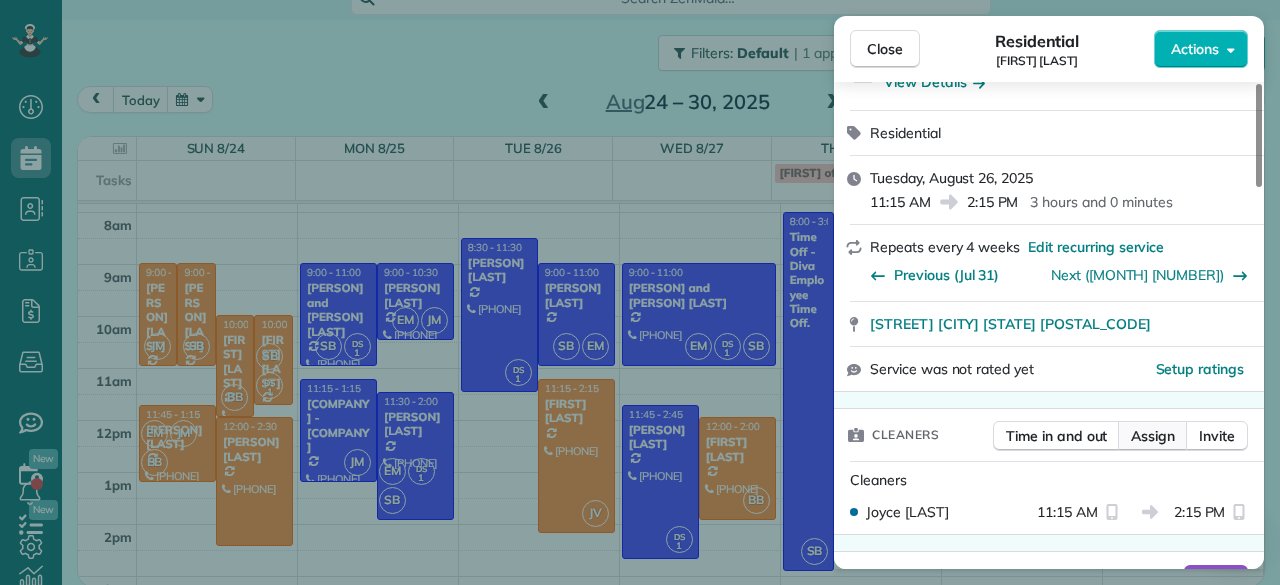 click on "Assign" at bounding box center (1153, 436) 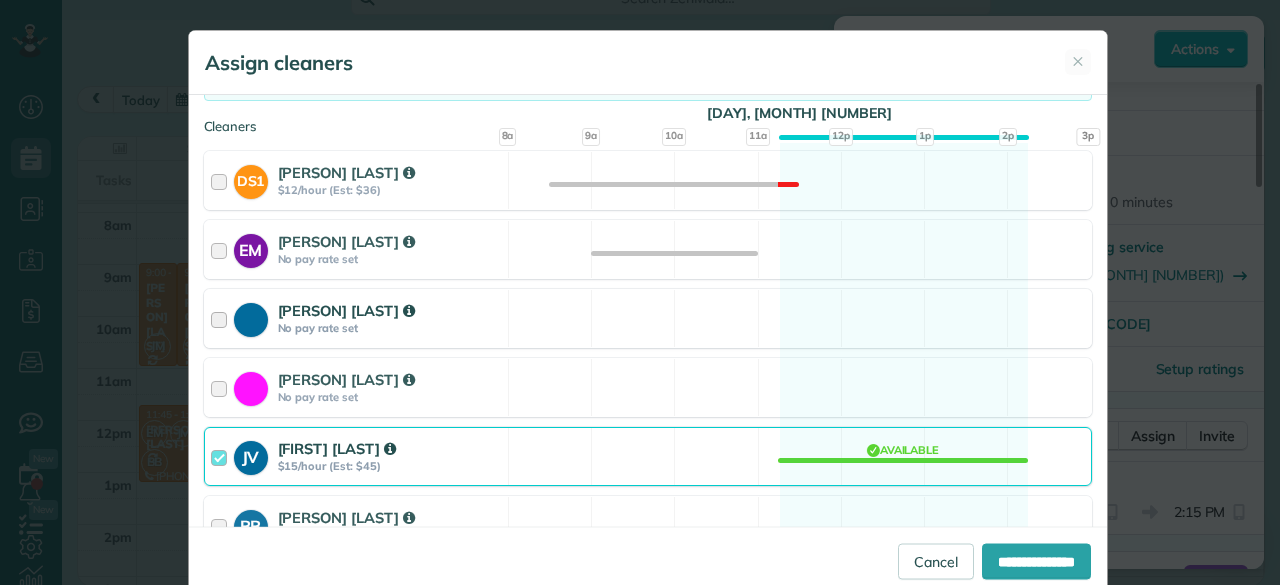 click on "Cleaning for [FIRST] [LAST]
[DATE] - [TIME] to  [TIME]
[NUMBER] [STREET] [CITY] [STATE] [ZIP]
Not priced yet
Select the same team and cleaners as last appointment?
Last cleaned by [FIRST]
[TIME_AGO]
Re-select
Cleaners
[DATE]
[TIME]
[TIME]
[TIME]" at bounding box center [648, 314] 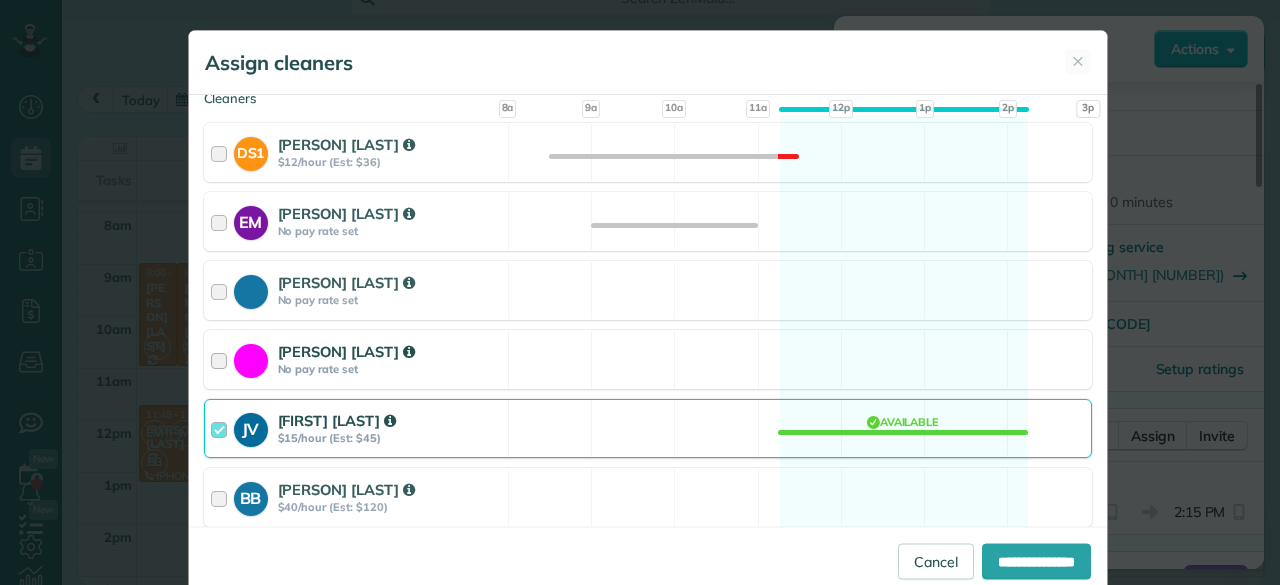 scroll, scrollTop: 223, scrollLeft: 0, axis: vertical 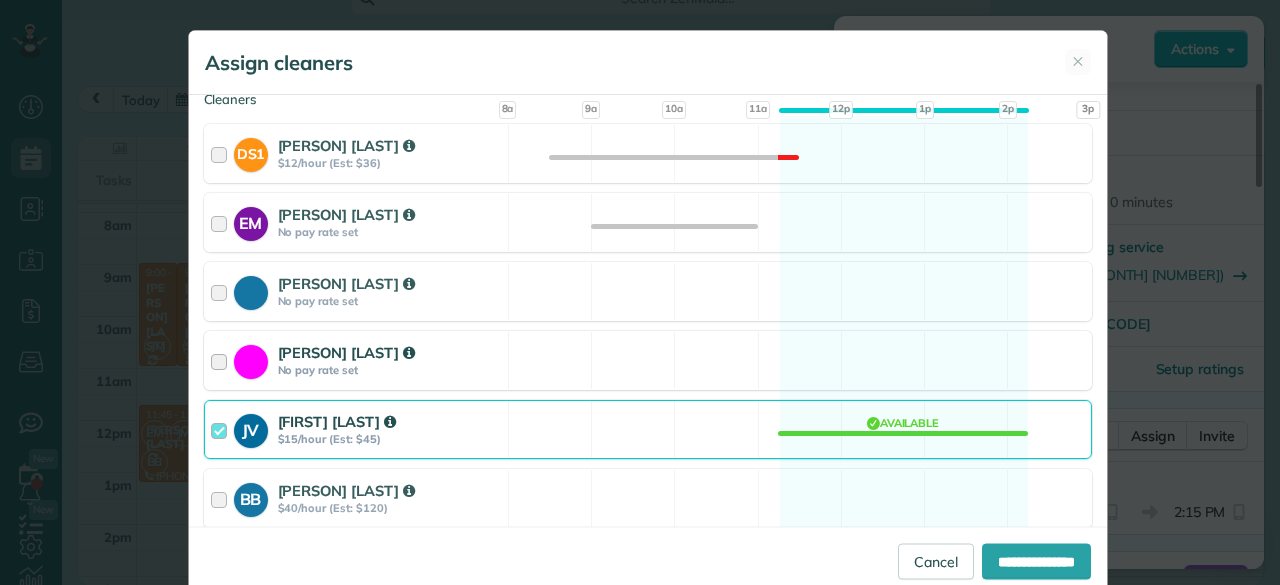 click on "[PERSON] [LAST]
No pay rate set
Available" at bounding box center (648, 360) 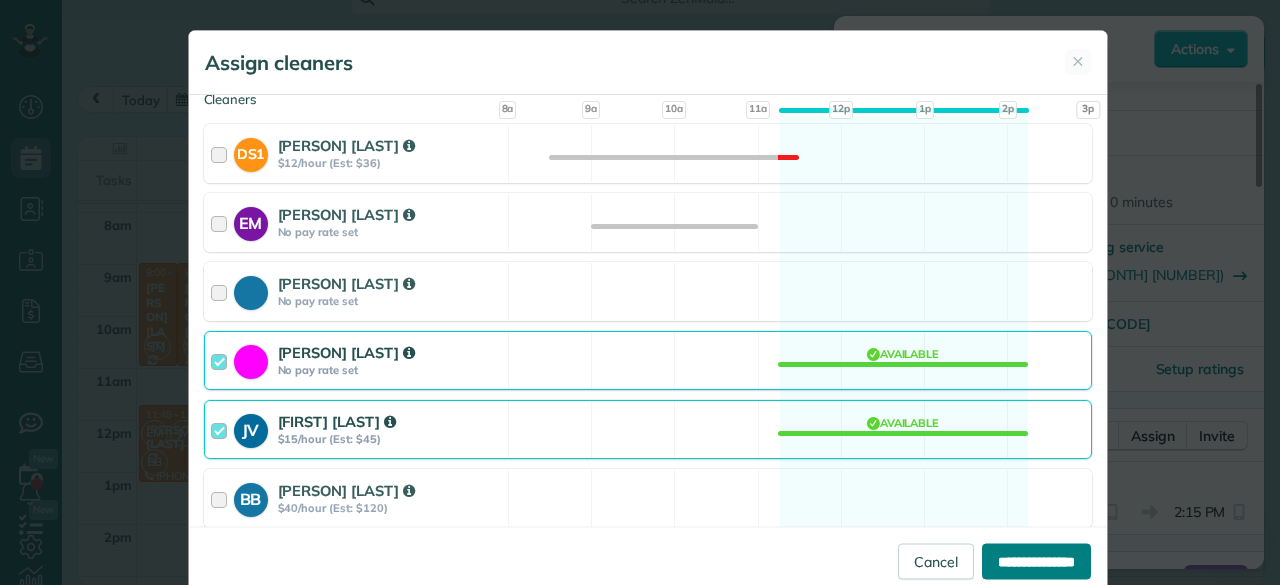 click on "**********" at bounding box center [1036, 561] 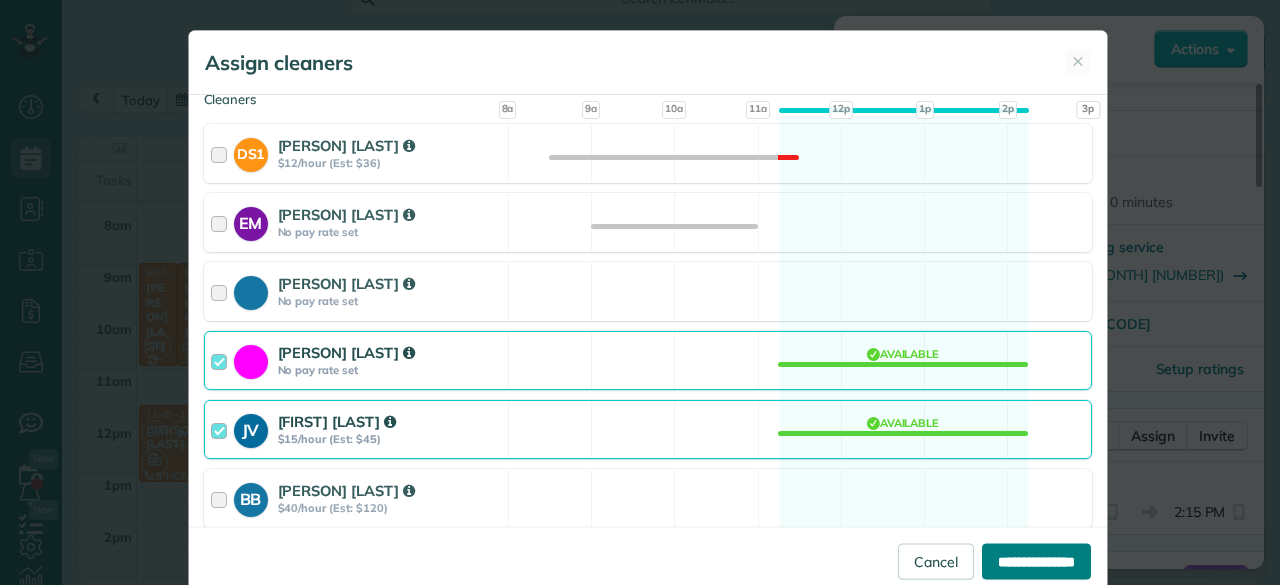 type on "**********" 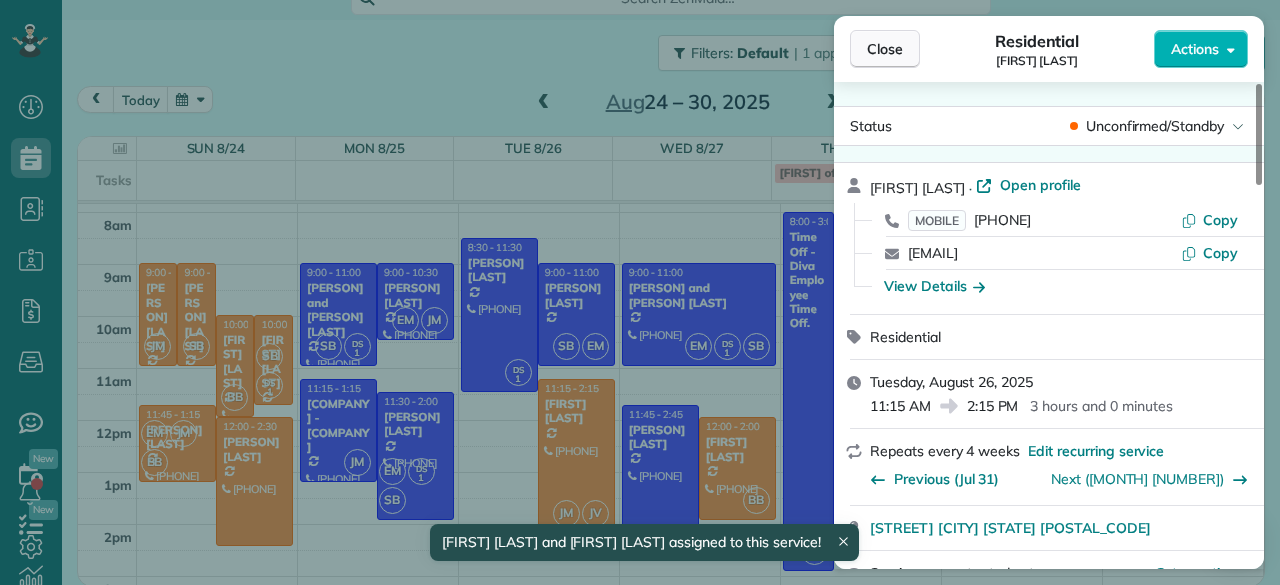 click on "Close" at bounding box center (885, 49) 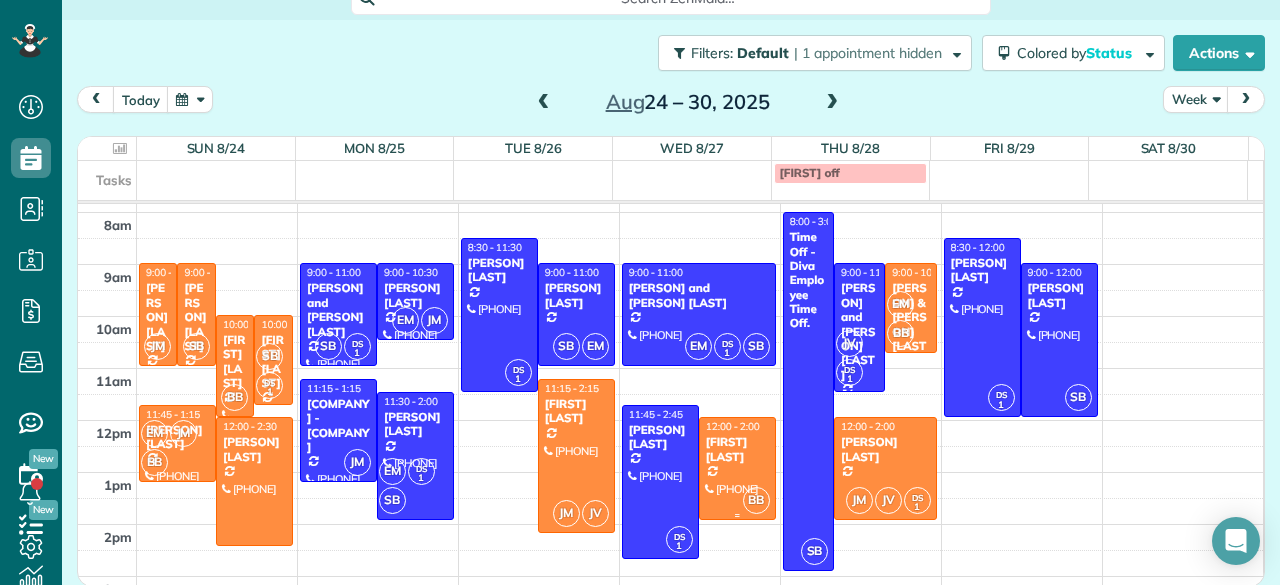 click at bounding box center (737, 468) 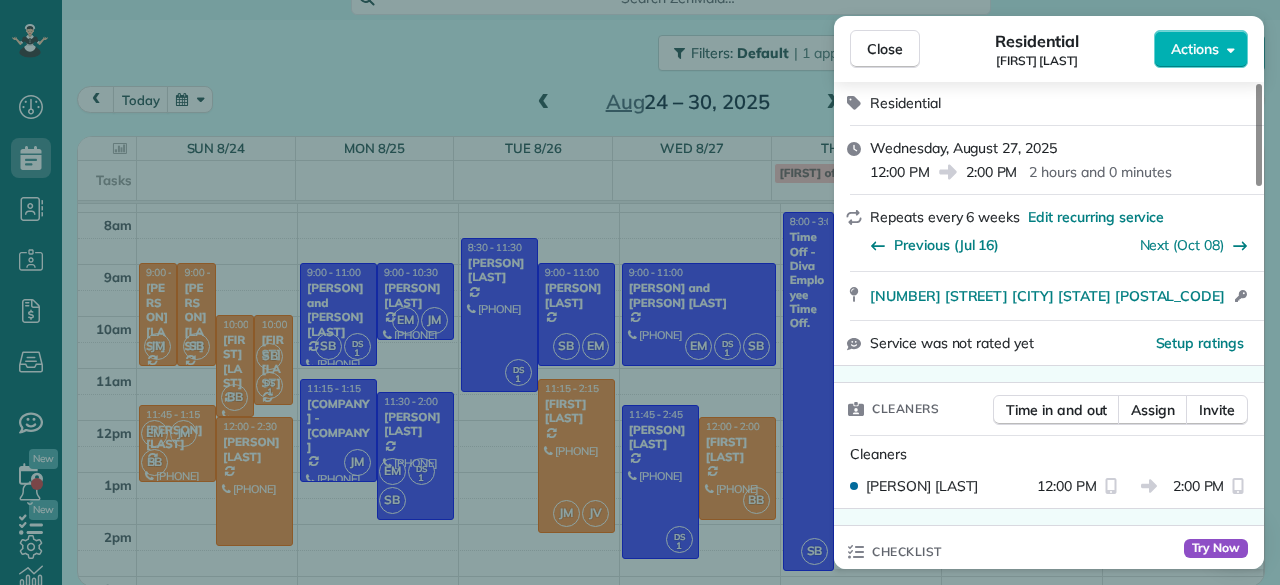 scroll, scrollTop: 234, scrollLeft: 0, axis: vertical 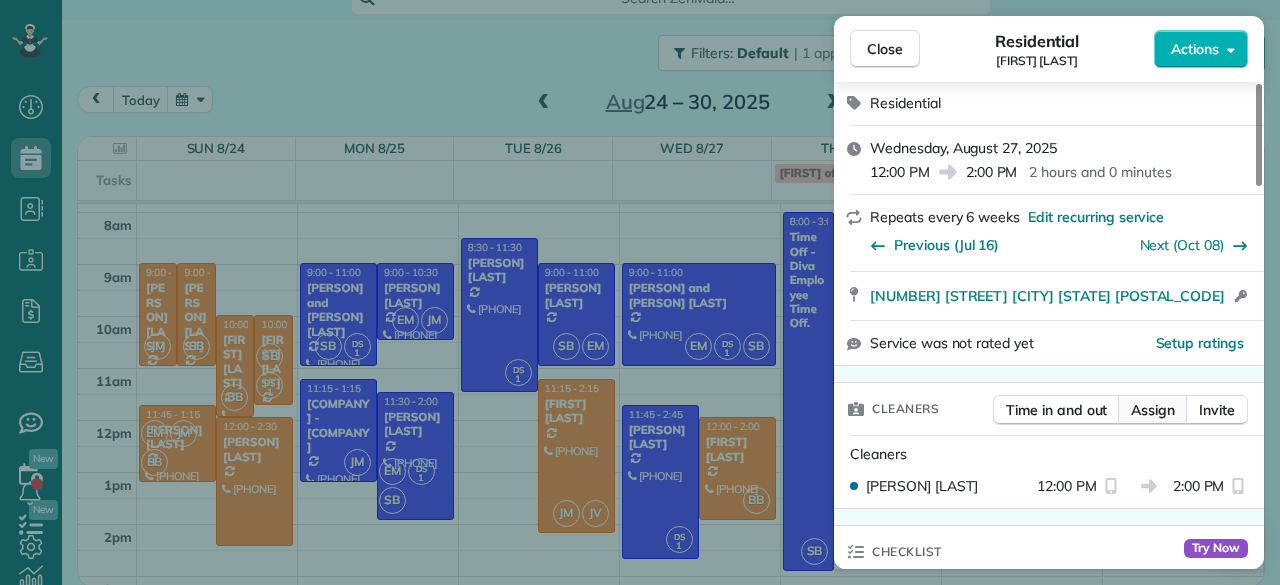 click on "Assign" at bounding box center [1153, 410] 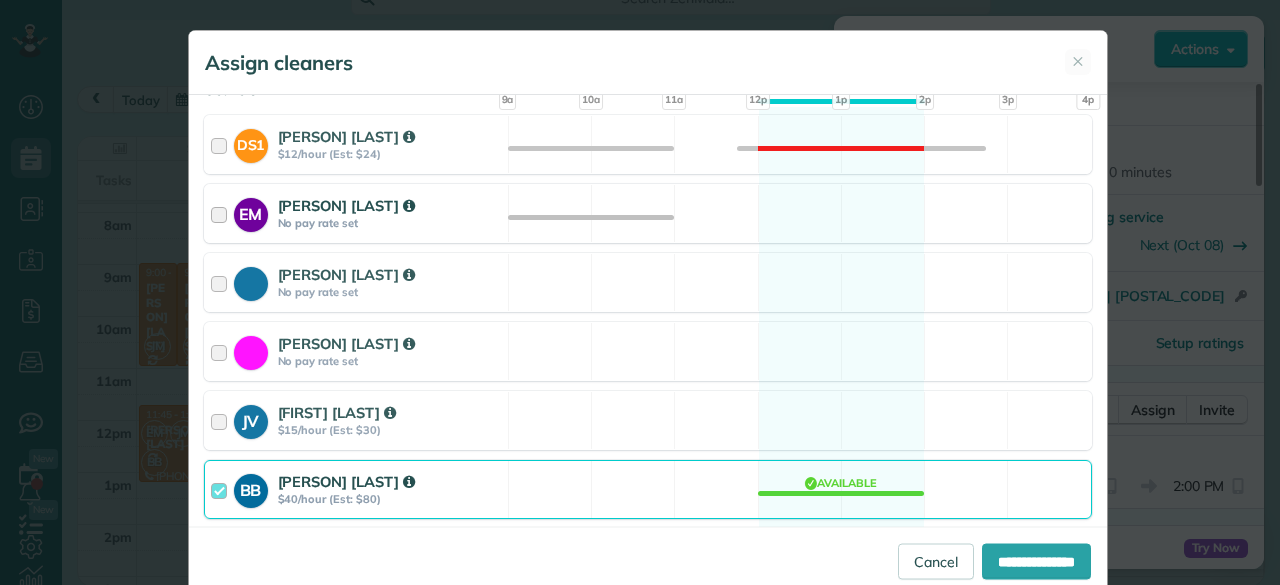 scroll, scrollTop: 235, scrollLeft: 0, axis: vertical 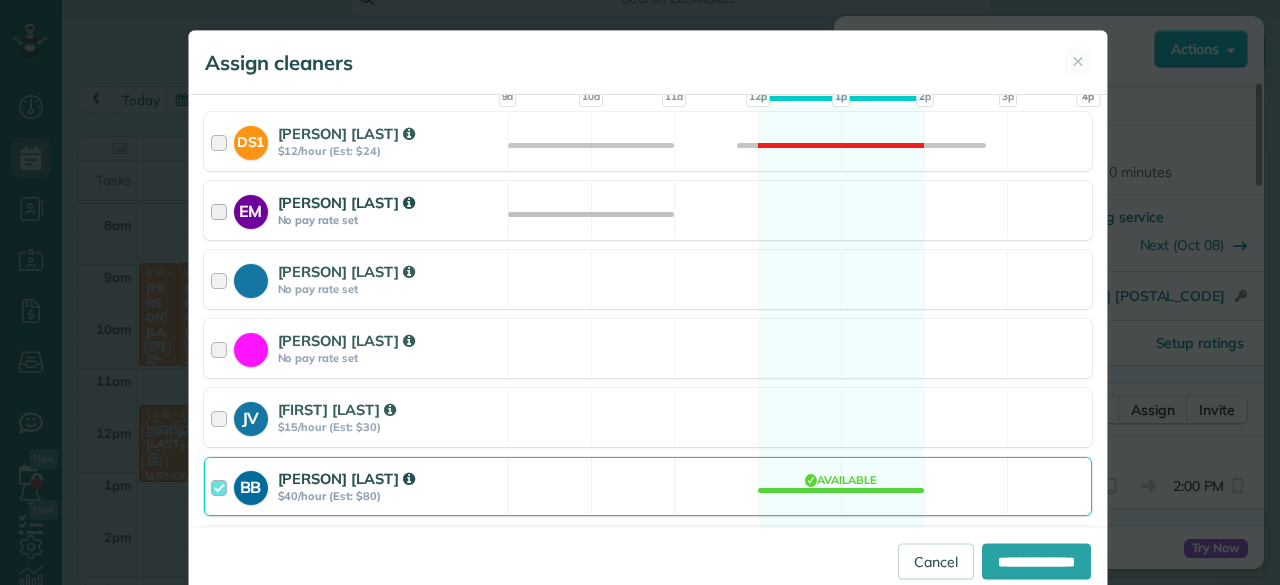 click on "No pay rate set" at bounding box center (390, 220) 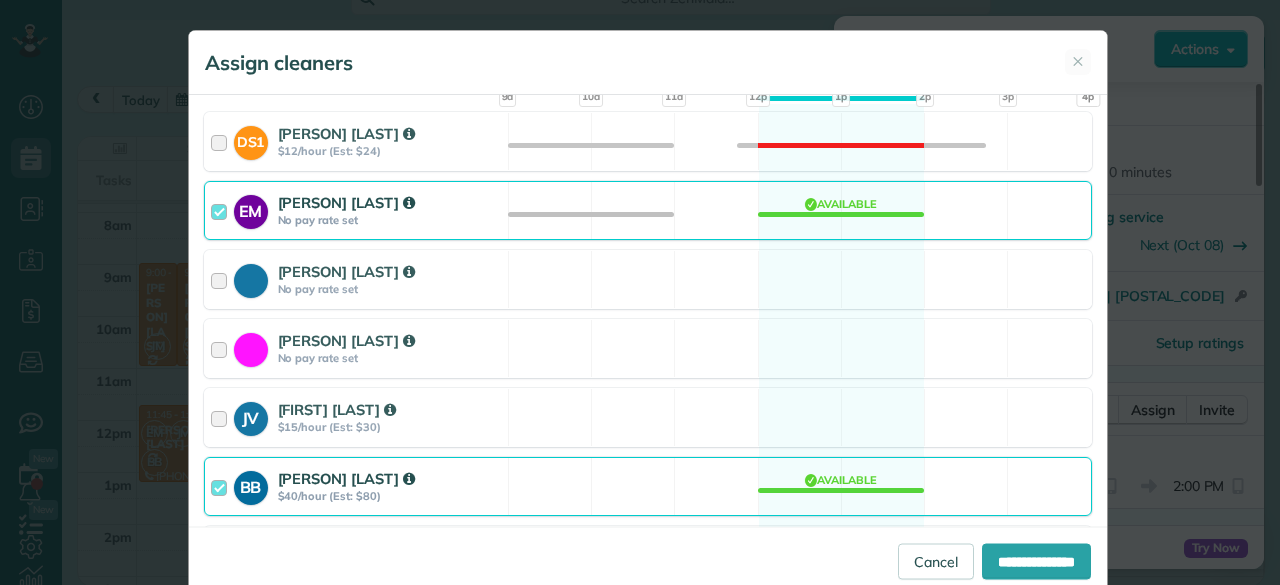 click on "[PERSON]
[PERSON] [LAST]
[CURRENCY][AMOUNT]/hour (Est: [CURRENCY][AMOUNT])
Available" at bounding box center [648, 486] 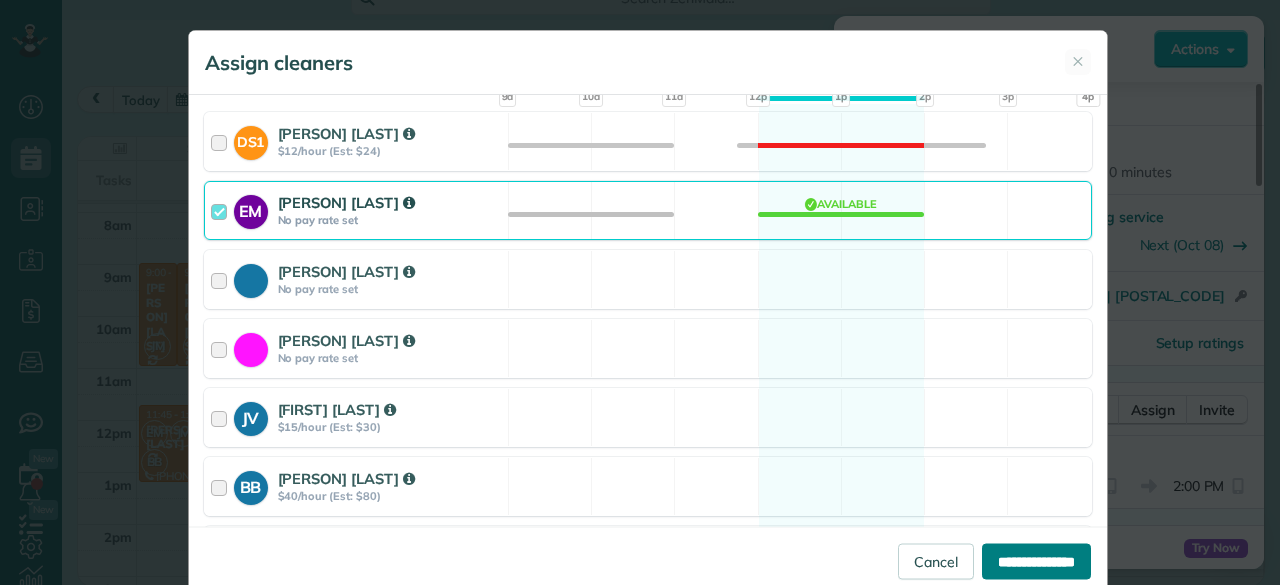 click on "**********" at bounding box center (1036, 561) 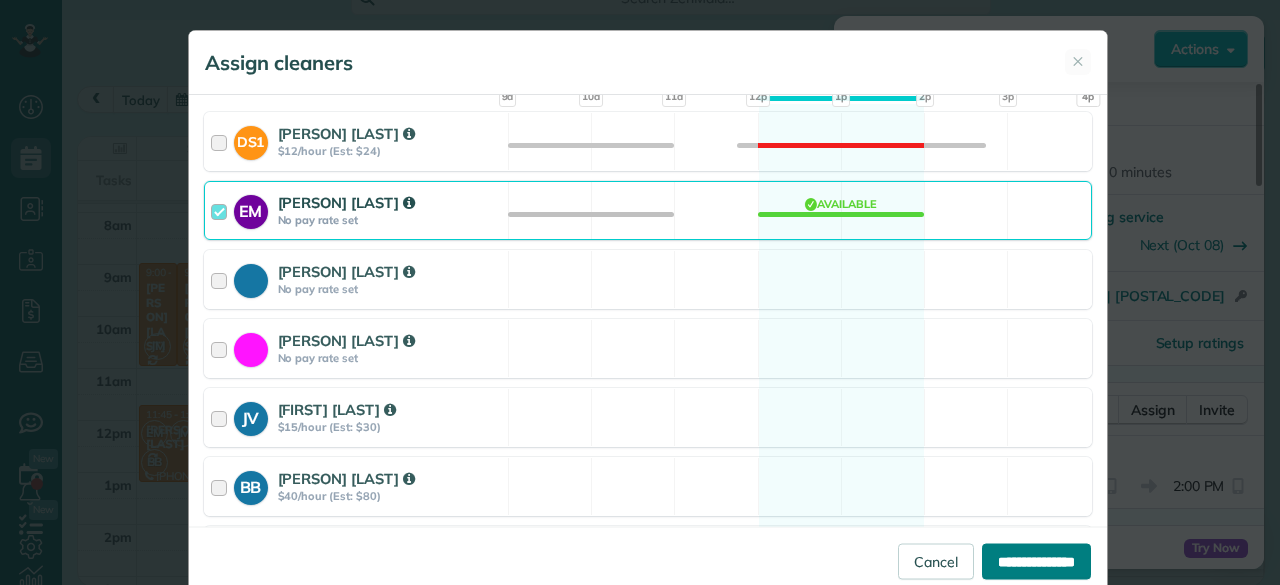 type on "**********" 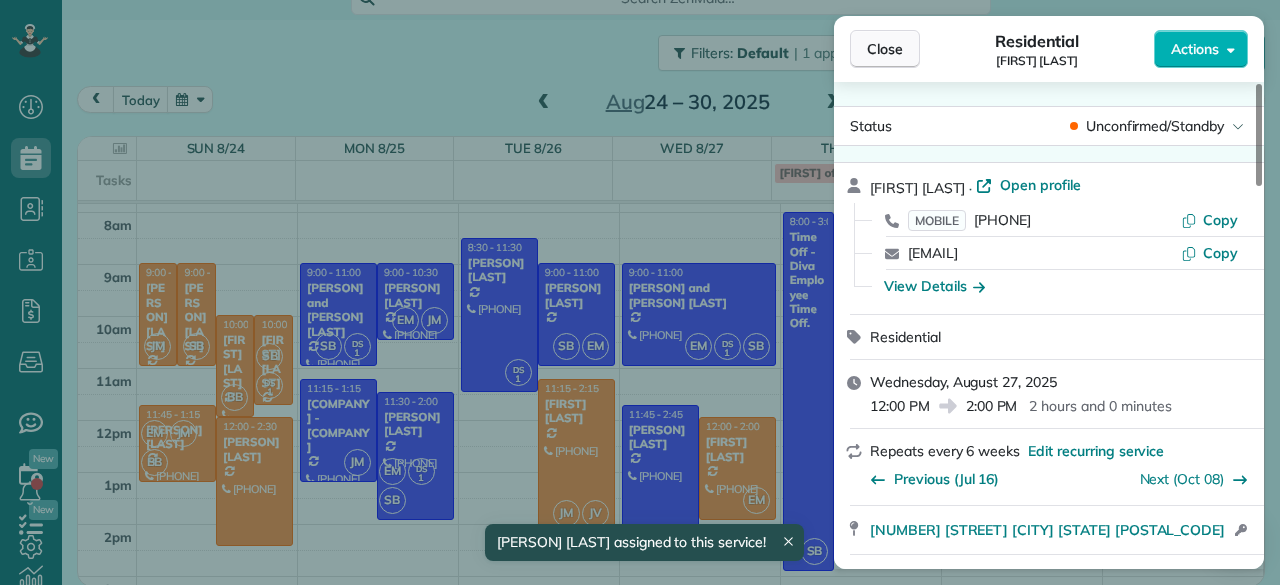 click on "Close" at bounding box center (885, 49) 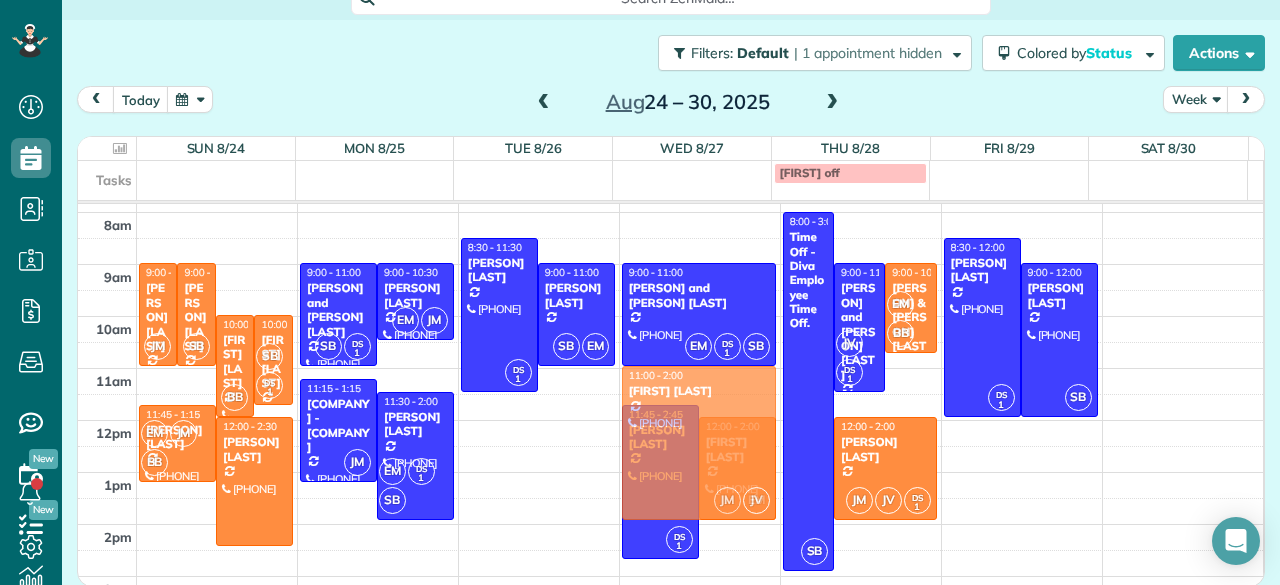 drag, startPoint x: 542, startPoint y: 443, endPoint x: 675, endPoint y: 426, distance: 134.08206 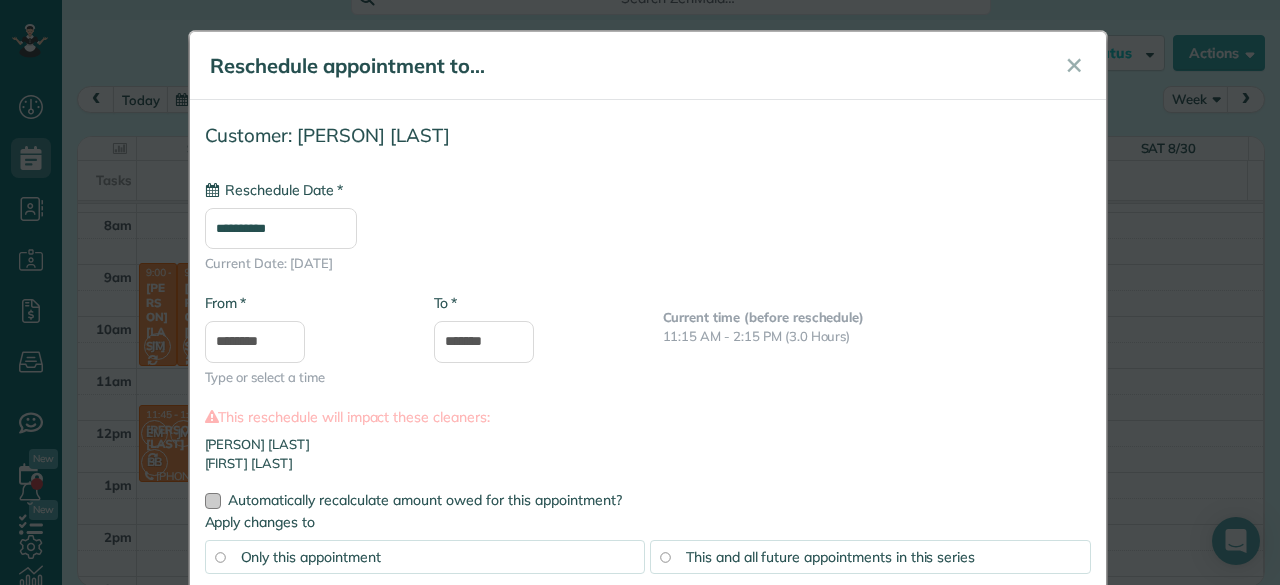 type on "**********" 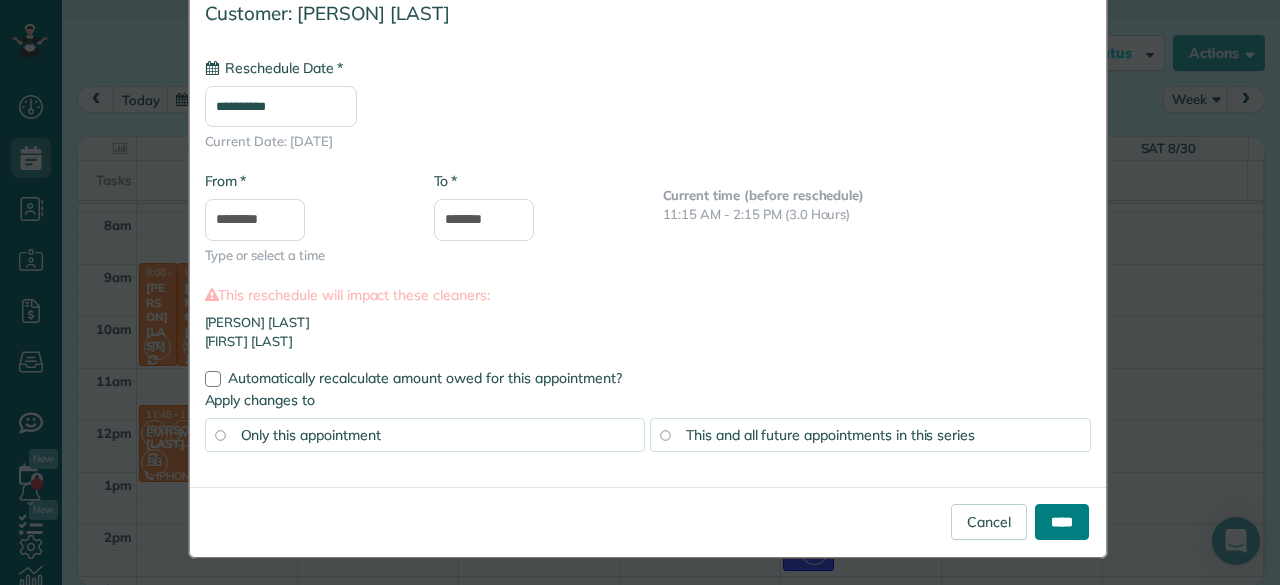 click on "****" at bounding box center (1062, 522) 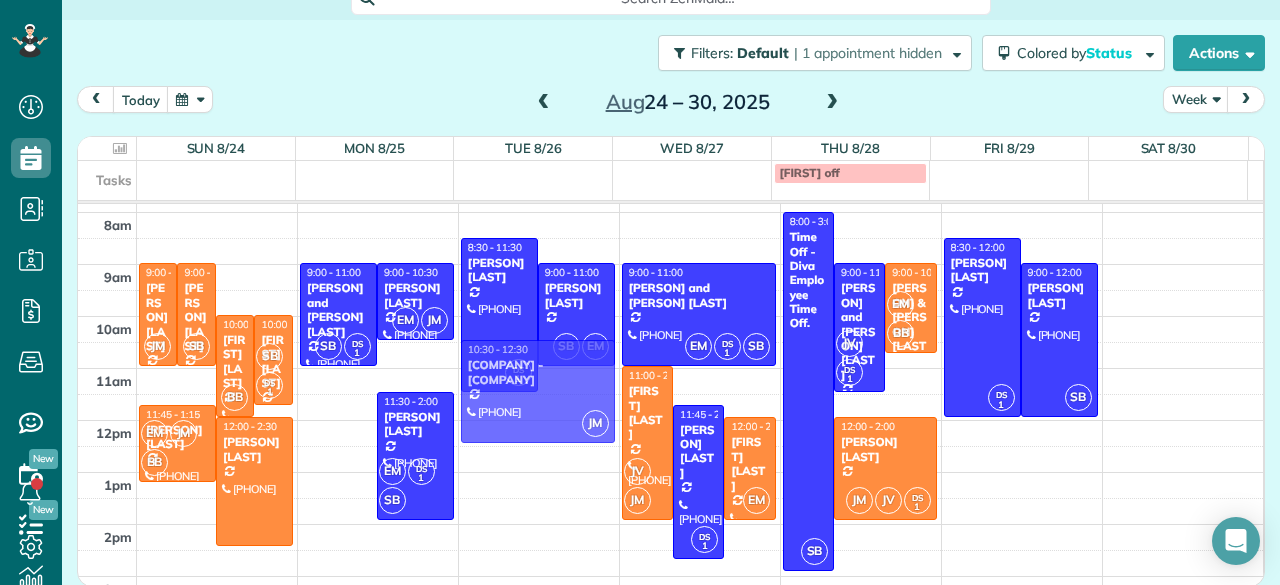 drag, startPoint x: 309, startPoint y: 433, endPoint x: 446, endPoint y: 403, distance: 140.24622 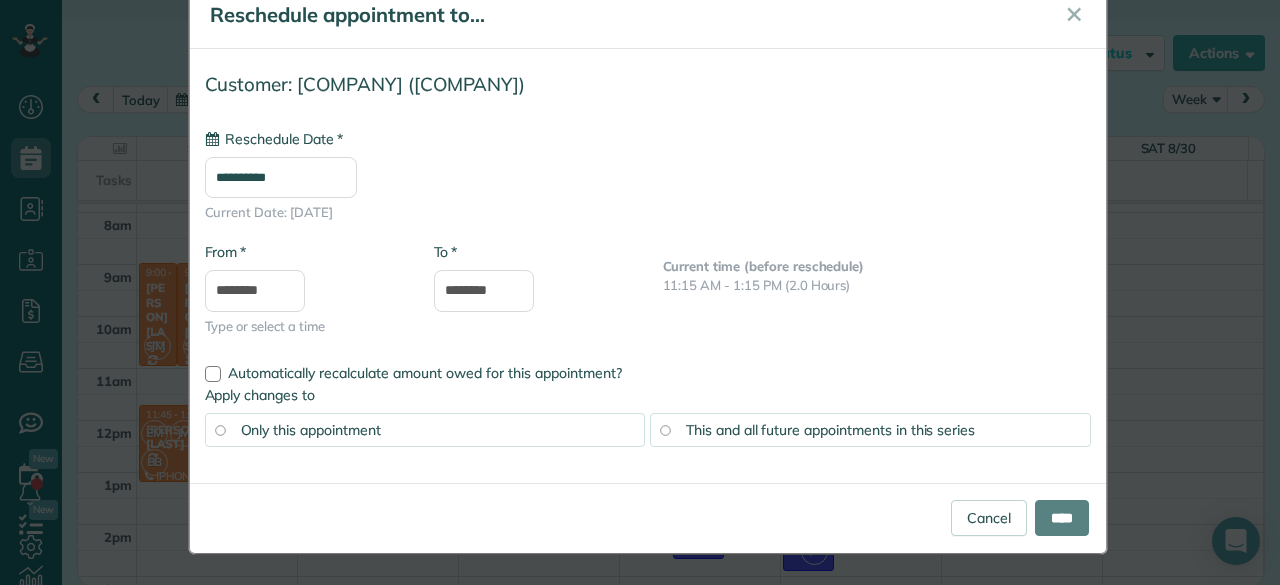 scroll, scrollTop: 0, scrollLeft: 0, axis: both 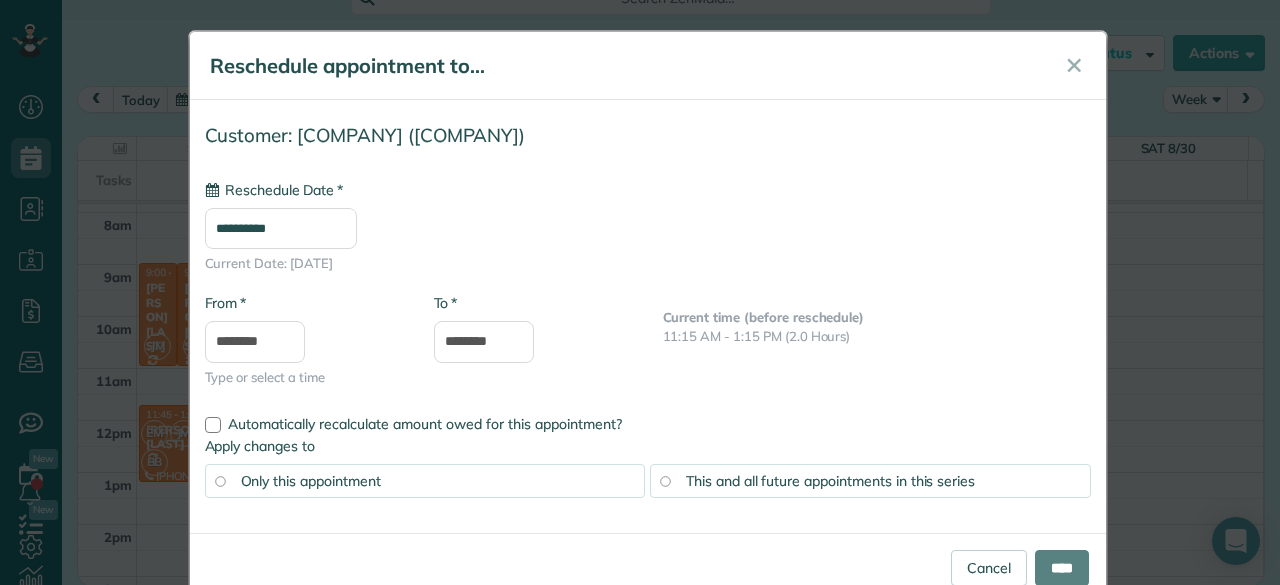 type on "**********" 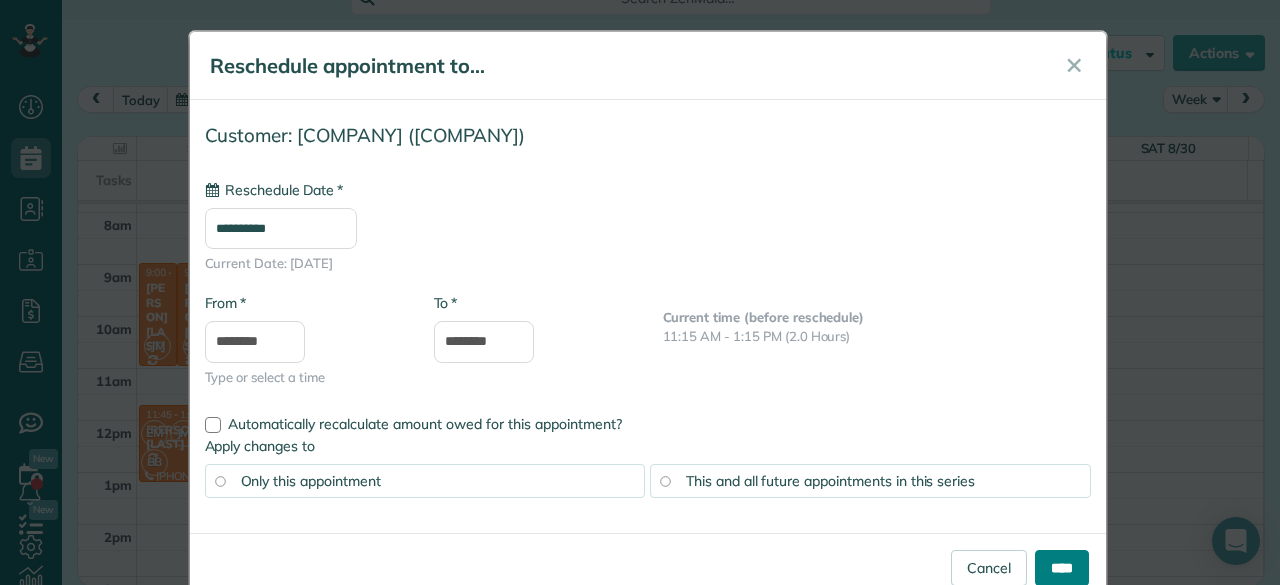 click on "****" at bounding box center [1062, 568] 